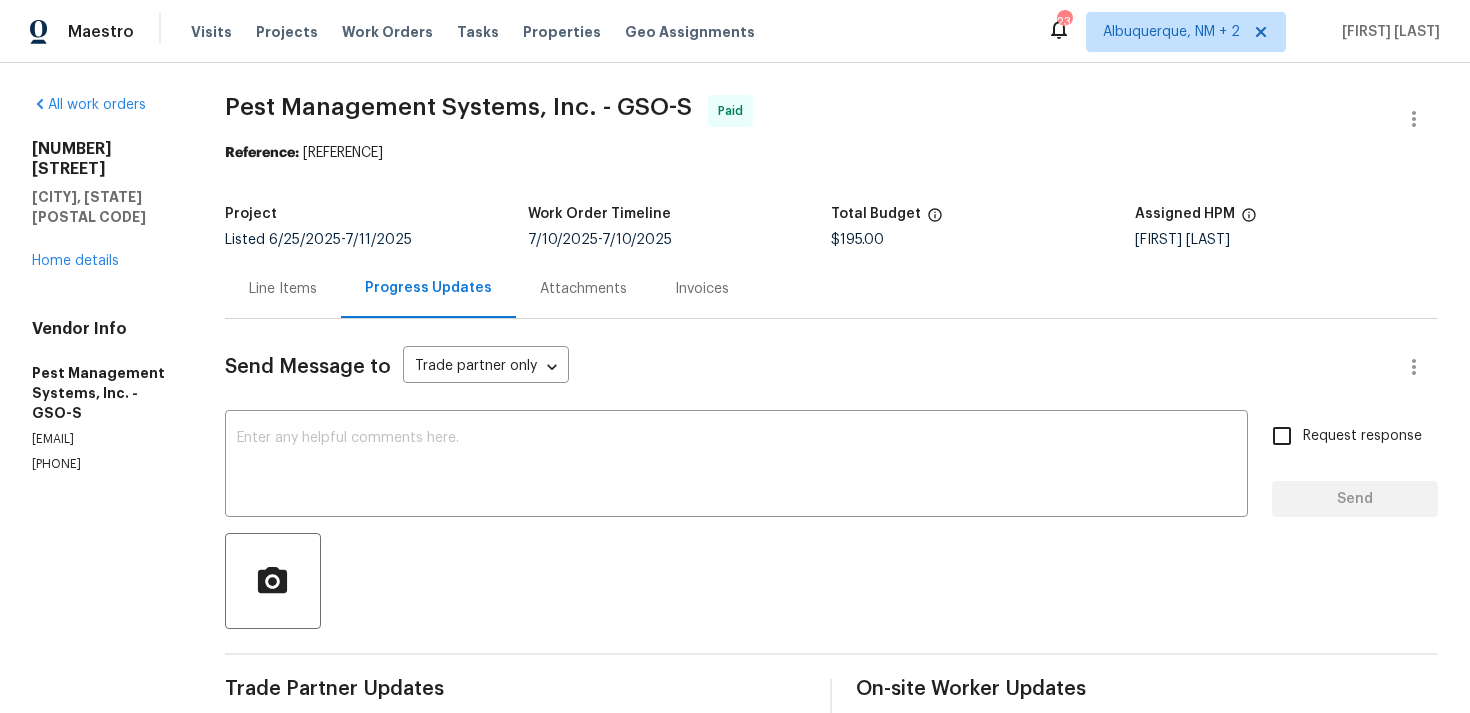 scroll, scrollTop: 0, scrollLeft: 0, axis: both 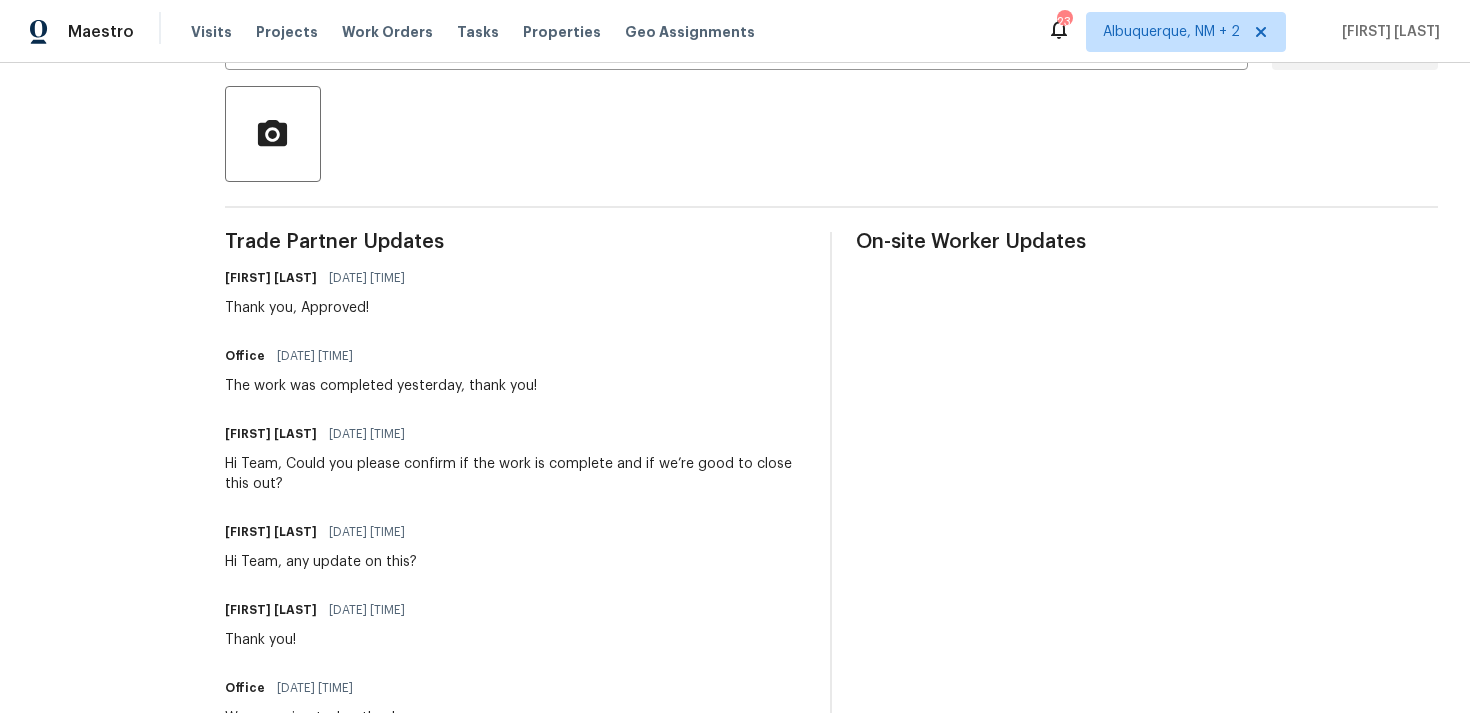 click on "Trade Partner Updates [FIRST] [LAST] [DATE] [TIME] Thank you, Approved! Office [DATE] [TIME] The work was completed yesterday, thank you! [FIRST] [LAST] [DATE] [TIME] Hi Team, Could you please confirm if the work is complete and if we’re good to close this out? [FIRST] [LAST] [DATE] [TIME] Hi Team, any update on this? [FIRST] [LAST] [DATE] [TIME] Thank you! Office [DATE] [TIME] We are going today, thank you. [FIRST] [LAST] [DATE] [TIME] Hi team, any update on this? [FIRST] [LAST] [DATE] [TIME] Hi Team, The lockbox is located on the left side of the house to the gas meter. [FIRST] [LAST] [DATE] [TIME] Got it, I’ll check with my team and look into this. Office [DATE] [TIME] It is attached as a Misc Document [FIRST] [LAST] [DATE] [TIME] Got it, could you please upload the photos? Office [DATE] [TIME] [FIRST] [LAST] [DATE] [TIME] let me check with my team and get back to you. Office [DATE] [TIME] [FIRST] [LAST] [DATE] [TIME] Office" at bounding box center [516, 1148] 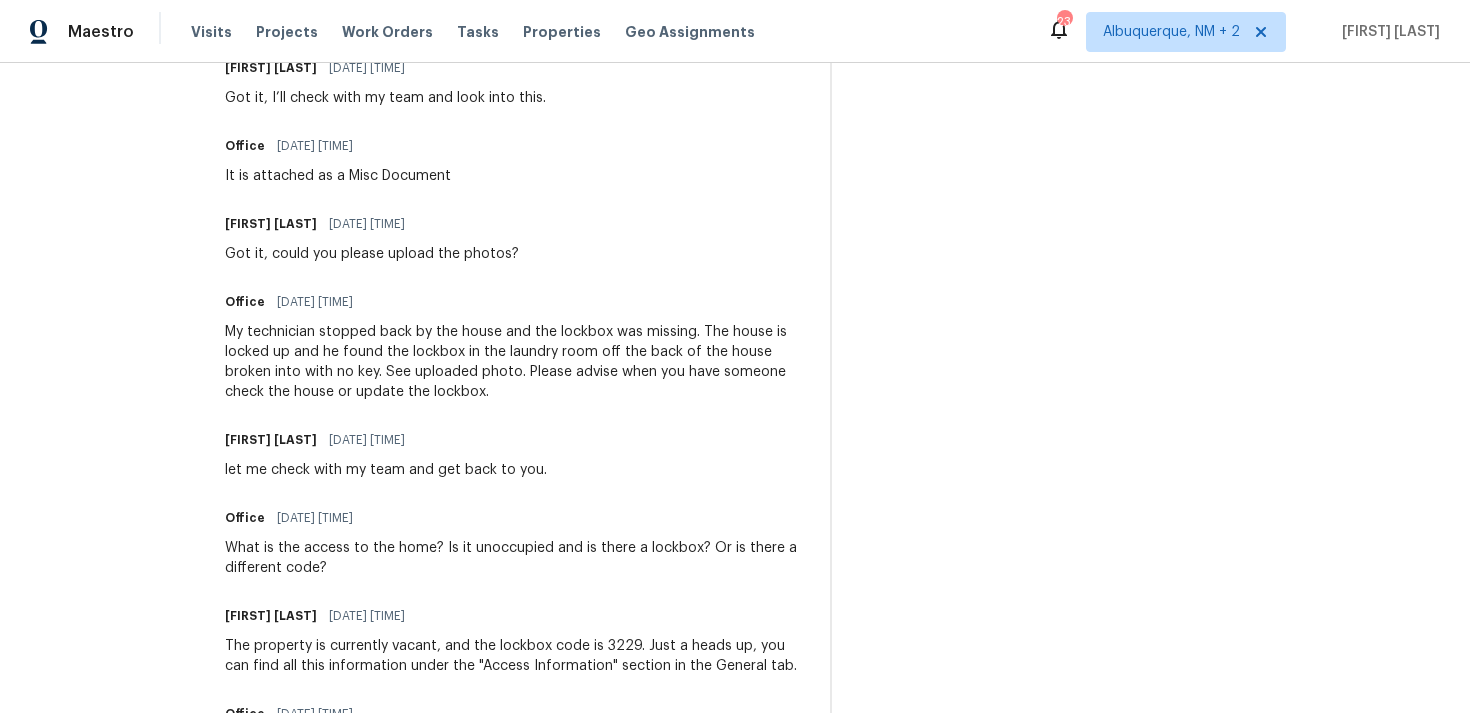 scroll, scrollTop: 0, scrollLeft: 0, axis: both 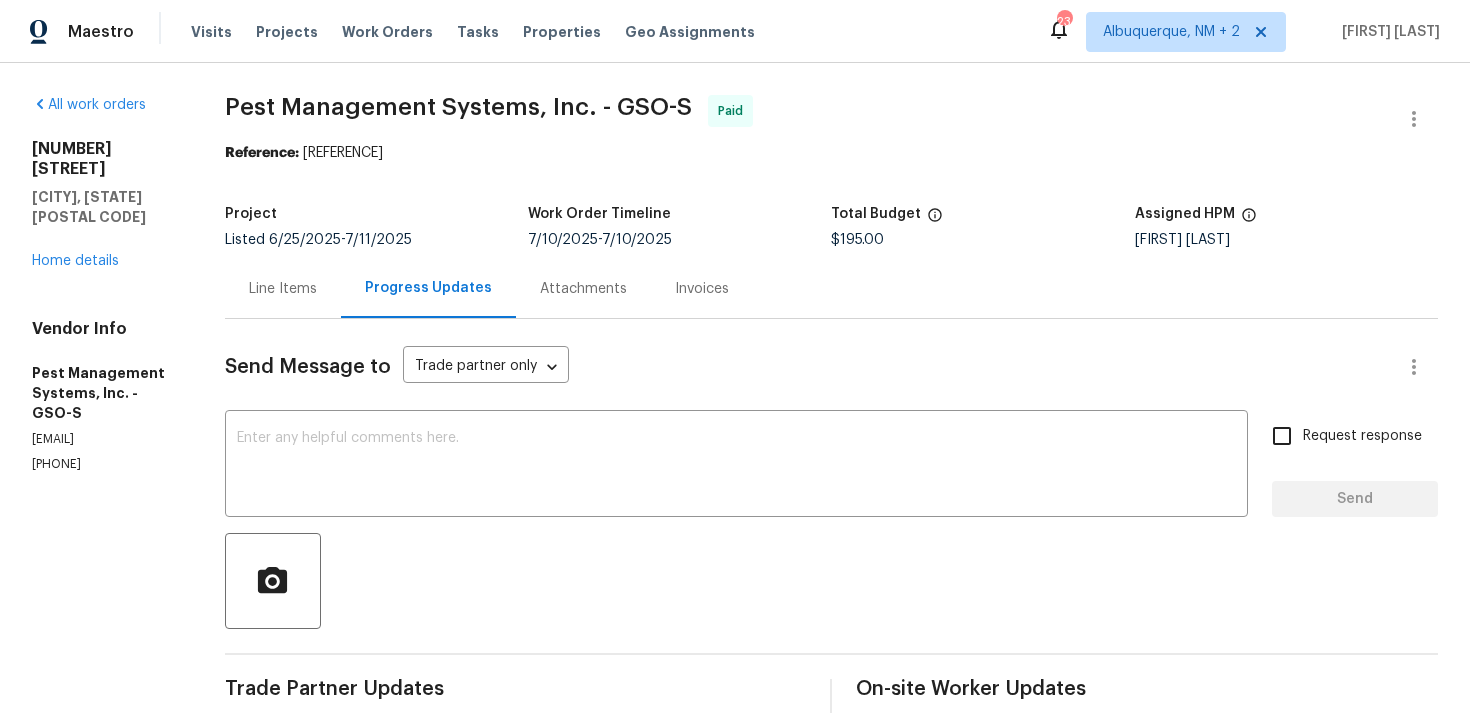 click on "Pest Management Systems, Inc. - GSO-S Paid" at bounding box center [807, 119] 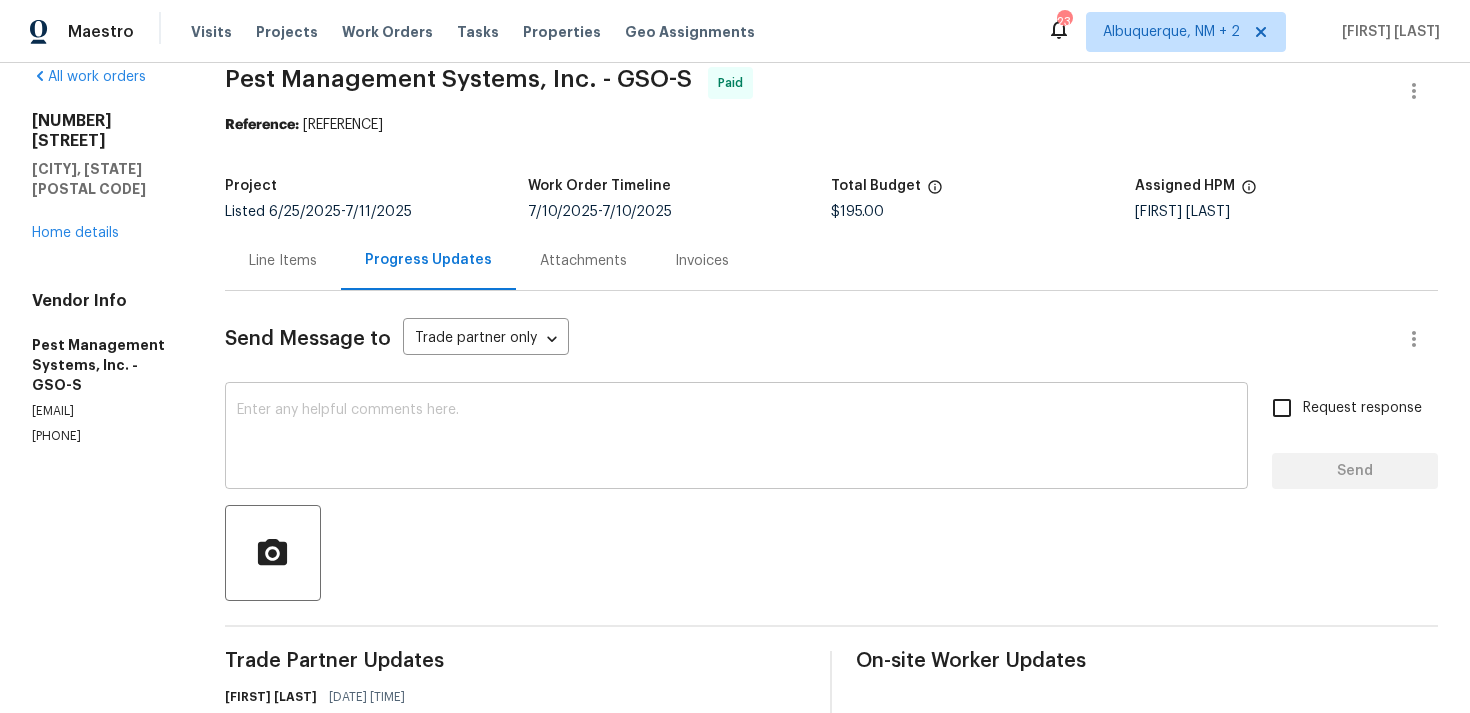 scroll, scrollTop: 0, scrollLeft: 0, axis: both 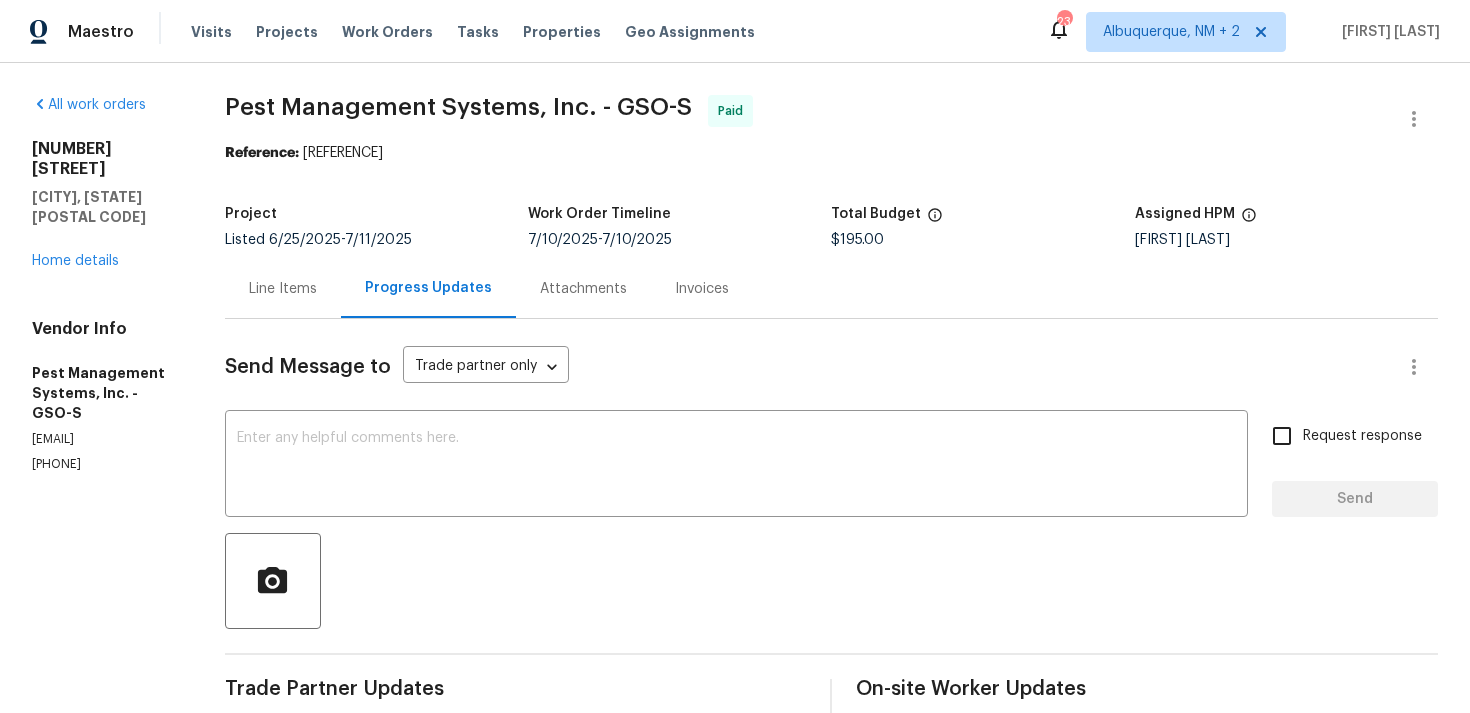 click on "Line Items" at bounding box center (283, 288) 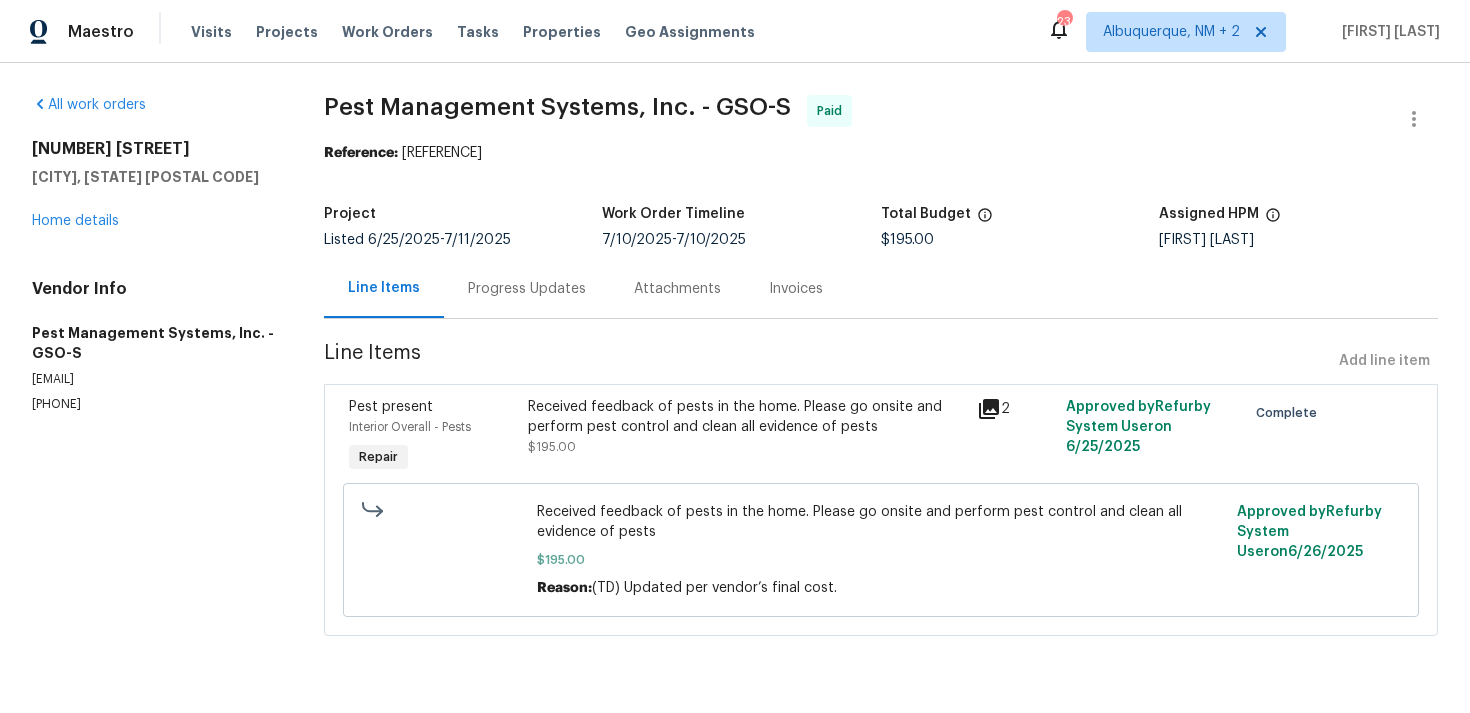 click on "Progress Updates" at bounding box center [527, 288] 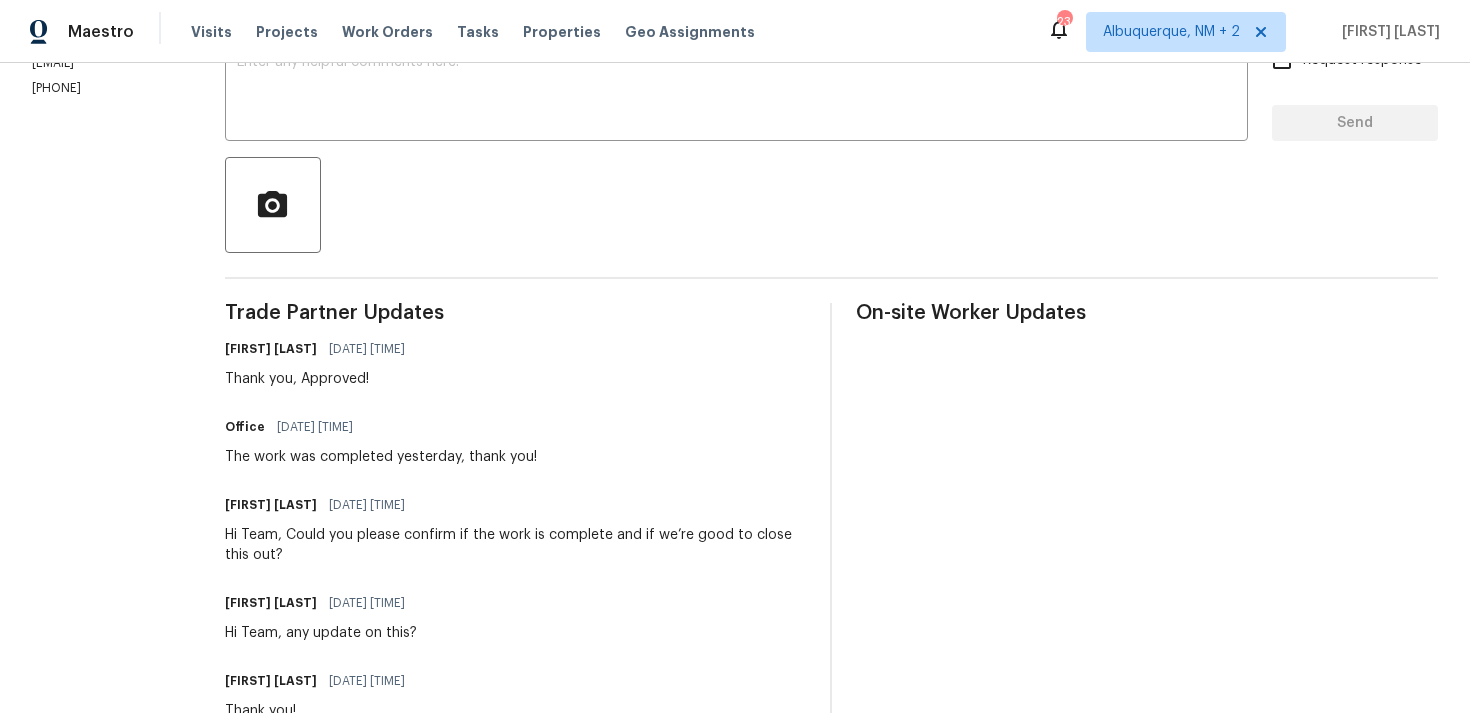 scroll, scrollTop: 0, scrollLeft: 0, axis: both 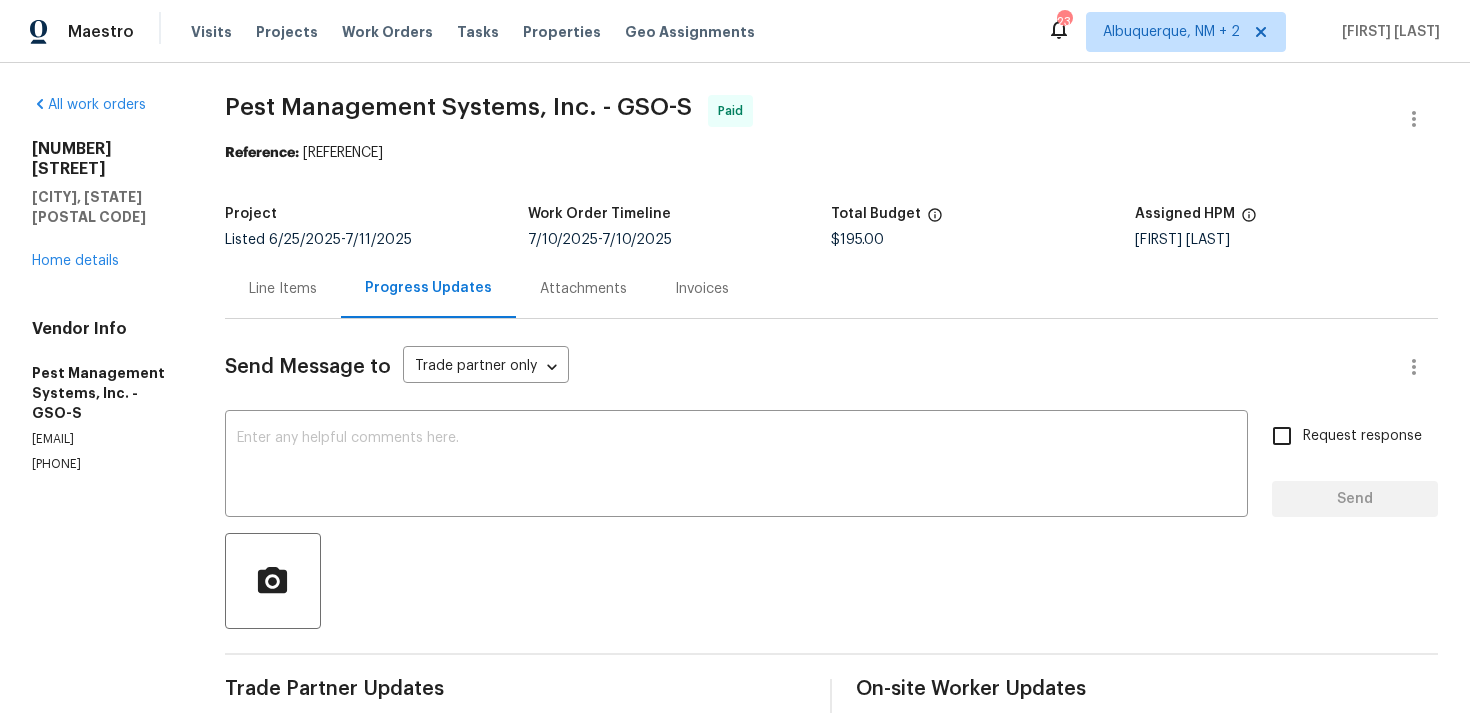 click on "Line Items" at bounding box center (283, 288) 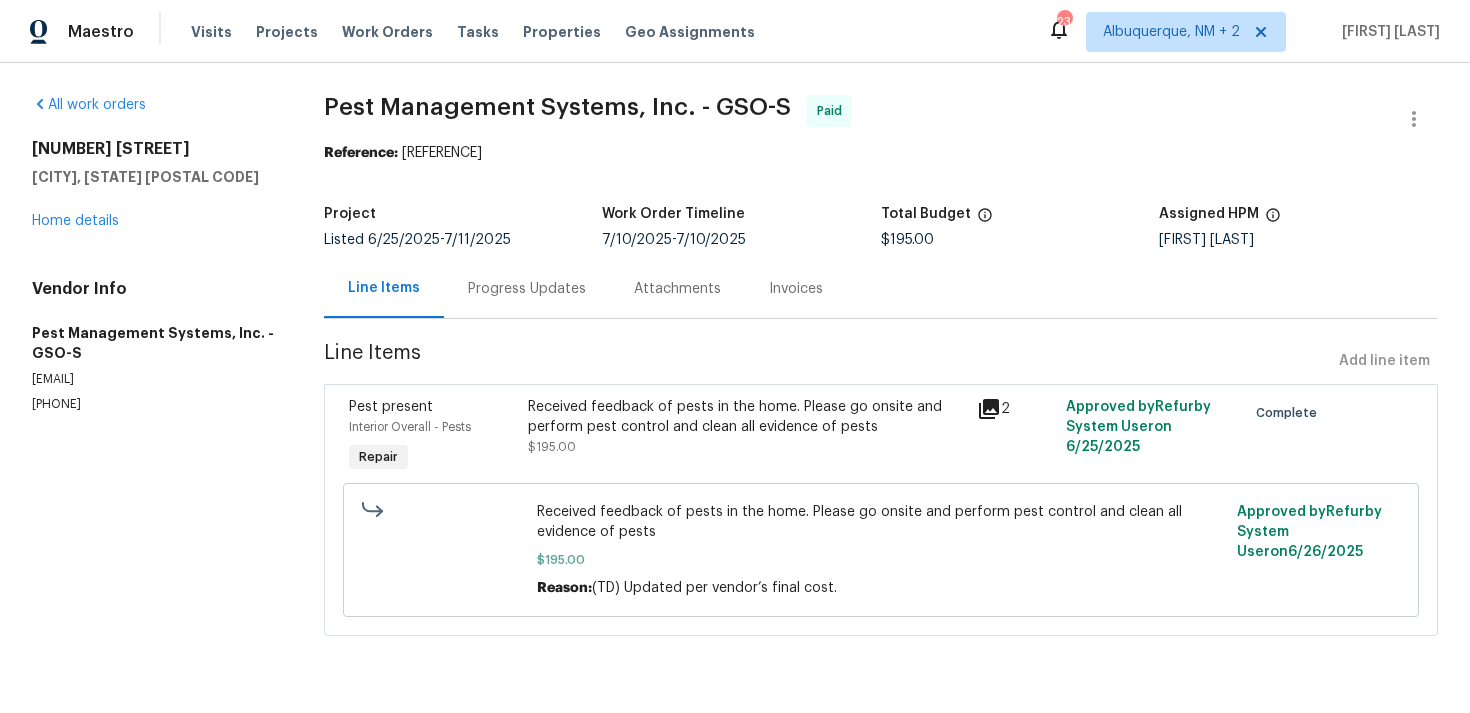 click on "Progress Updates" at bounding box center (527, 288) 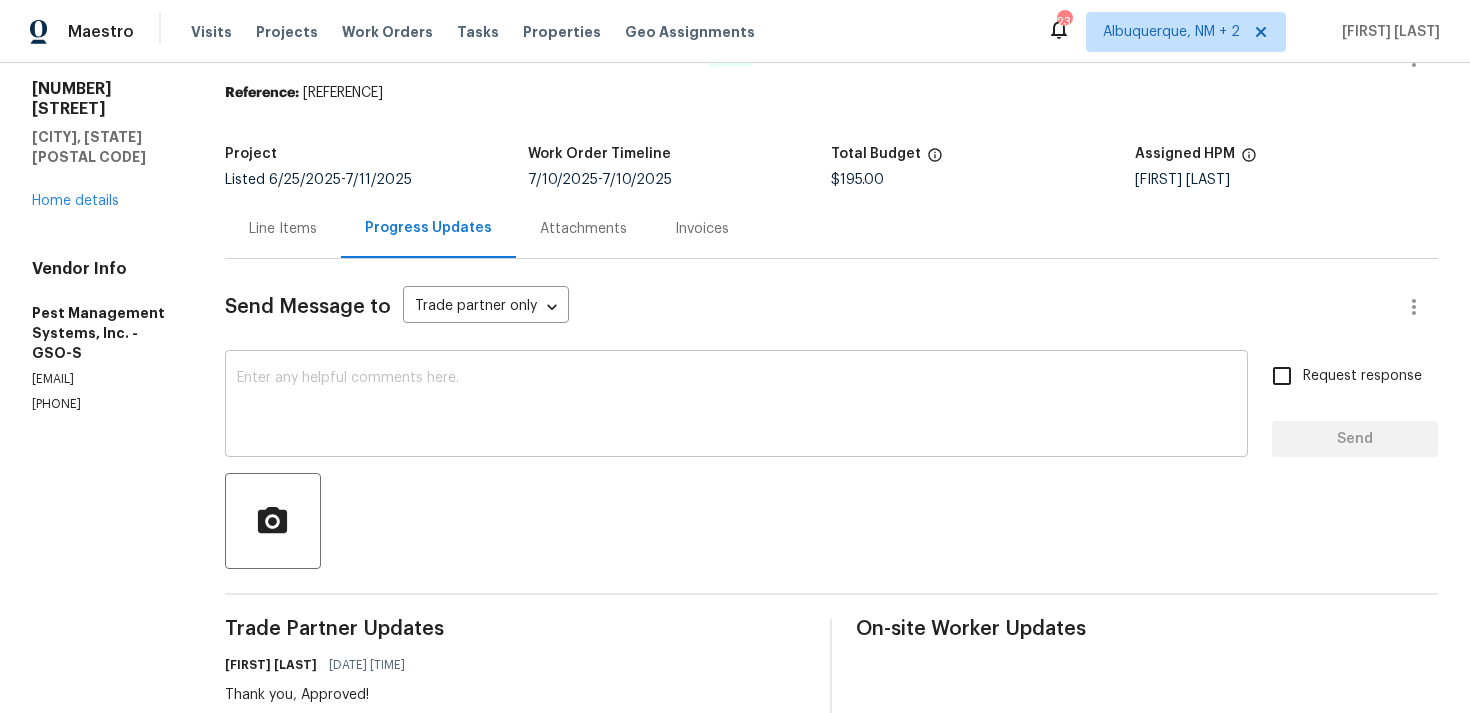 scroll, scrollTop: 79, scrollLeft: 0, axis: vertical 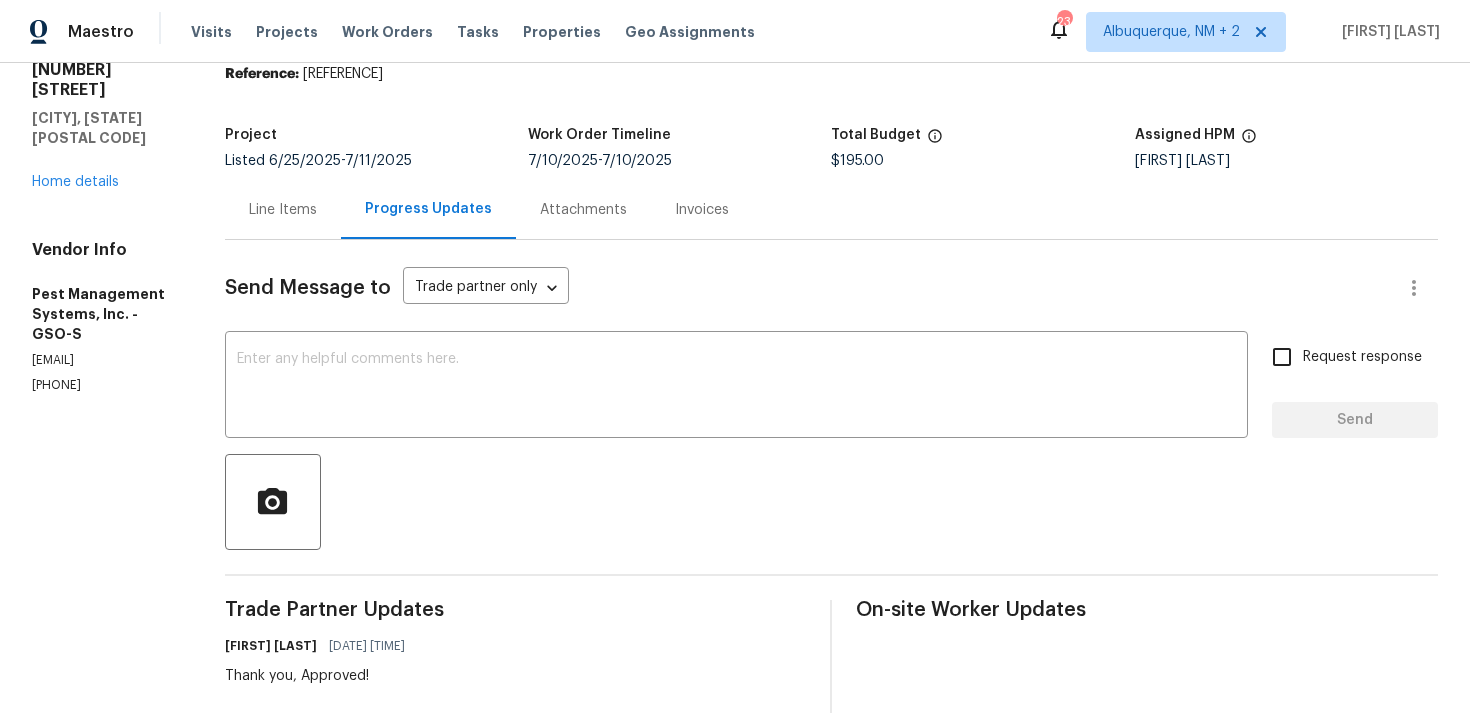 click on "Send Message to Trade partner only Trade partner only ​ x ​ Request response Send Trade Partner Updates [FIRST] [LAST] [DATE] [TIME] Thank you, Approved! Office [DATE] [TIME] The work was completed yesterday, thank you! [FIRST] [LAST] [DATE] [TIME] Hi Team, Could you please confirm if the work is complete and if we’re good to close this out? [FIRST] [LAST] [DATE] [TIME] Hi Team, any update on this? [FIRST] [LAST] [DATE] [TIME] Thank you! Office [DATE] [TIME] We are going today, thank you. [FIRST] [LAST] [DATE] [TIME] Hi team, any update on this? [FIRST] [LAST] [DATE] [TIME] Hi Team, The lockbox is located on the left side of the house to the gas meter. [FIRST] [LAST] [DATE] [TIME] Got it, I’ll check with my team and look into this. Office [DATE] [TIME] It is attached as a Misc Document [FIRST] [LAST] [DATE] [TIME] Got it, could you please upload the photos? Office [DATE] [TIME] [FIRST] [LAST] [DATE] [TIME] Office" at bounding box center (831, 1336) 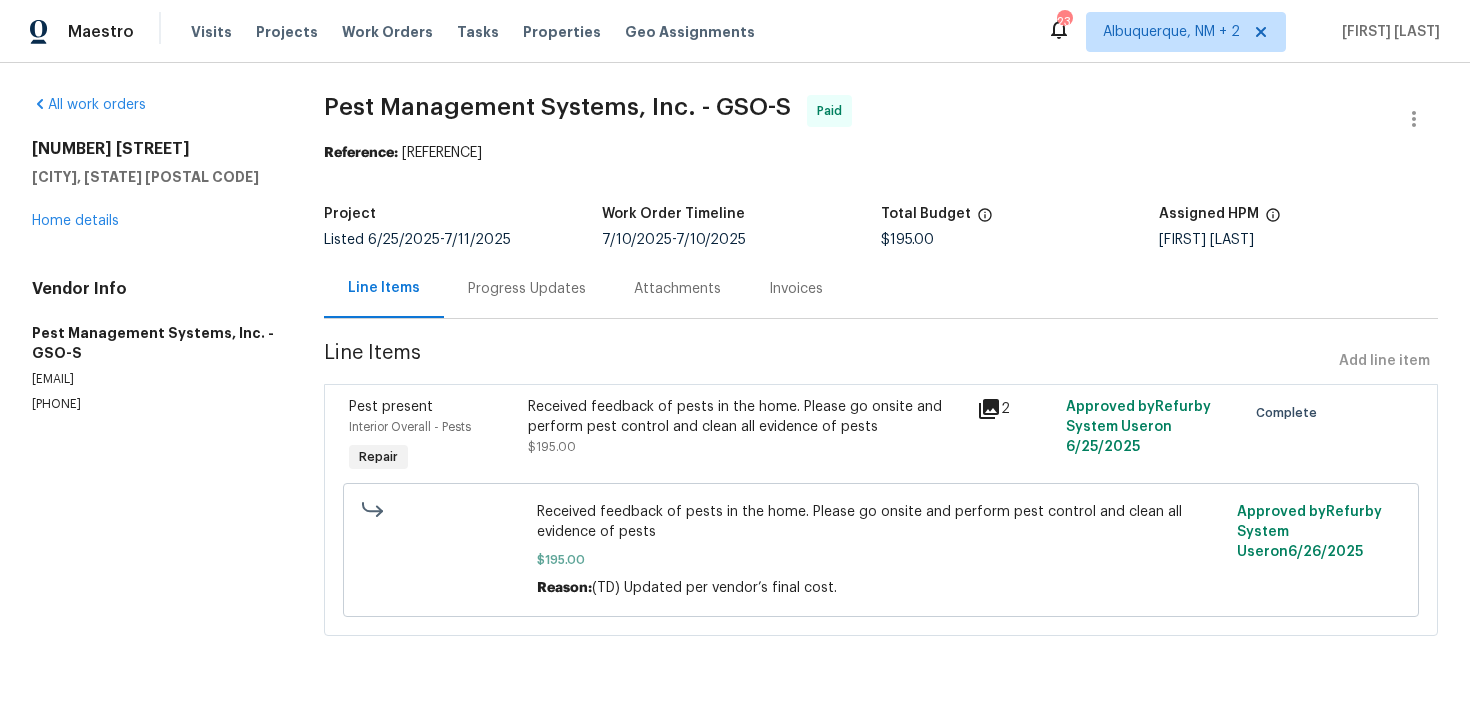 scroll, scrollTop: 0, scrollLeft: 0, axis: both 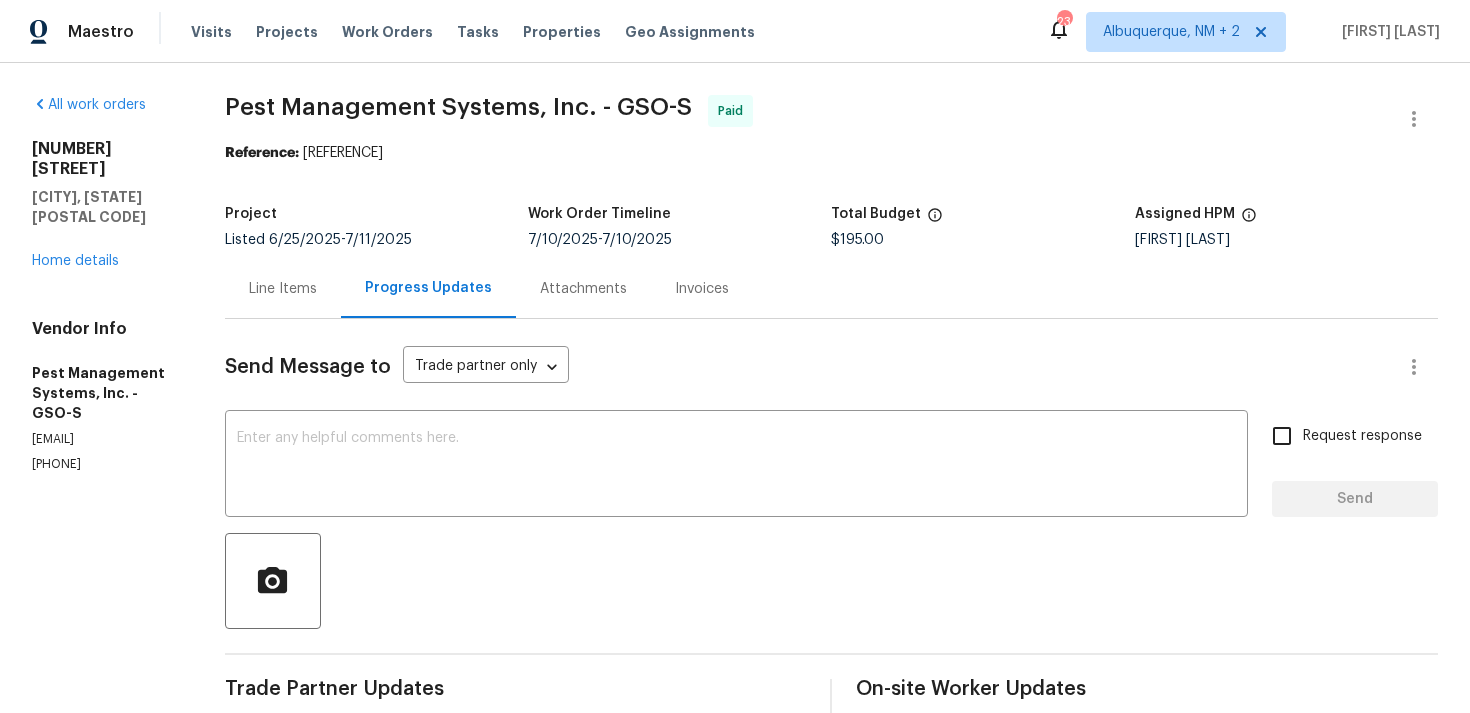 click on "Line Items" at bounding box center [283, 289] 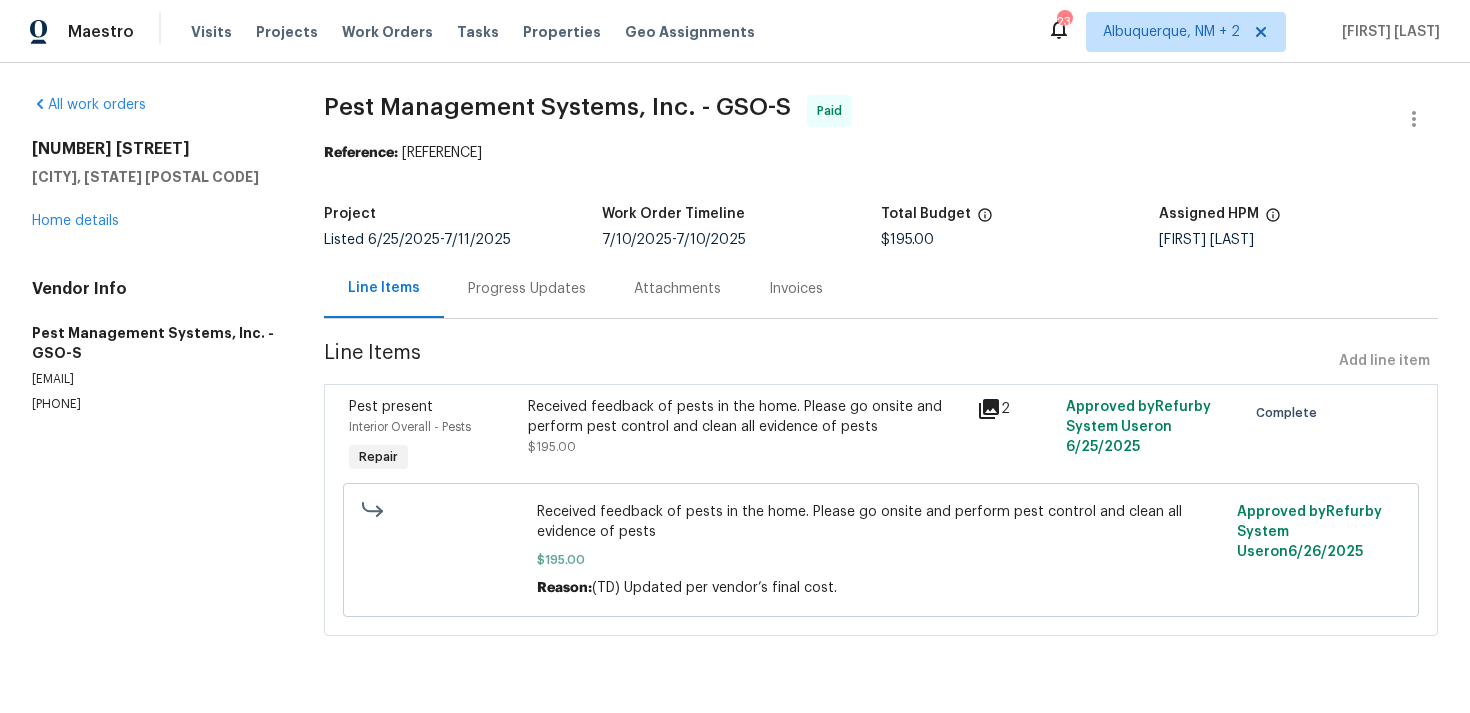 click on "Progress Updates" at bounding box center [527, 289] 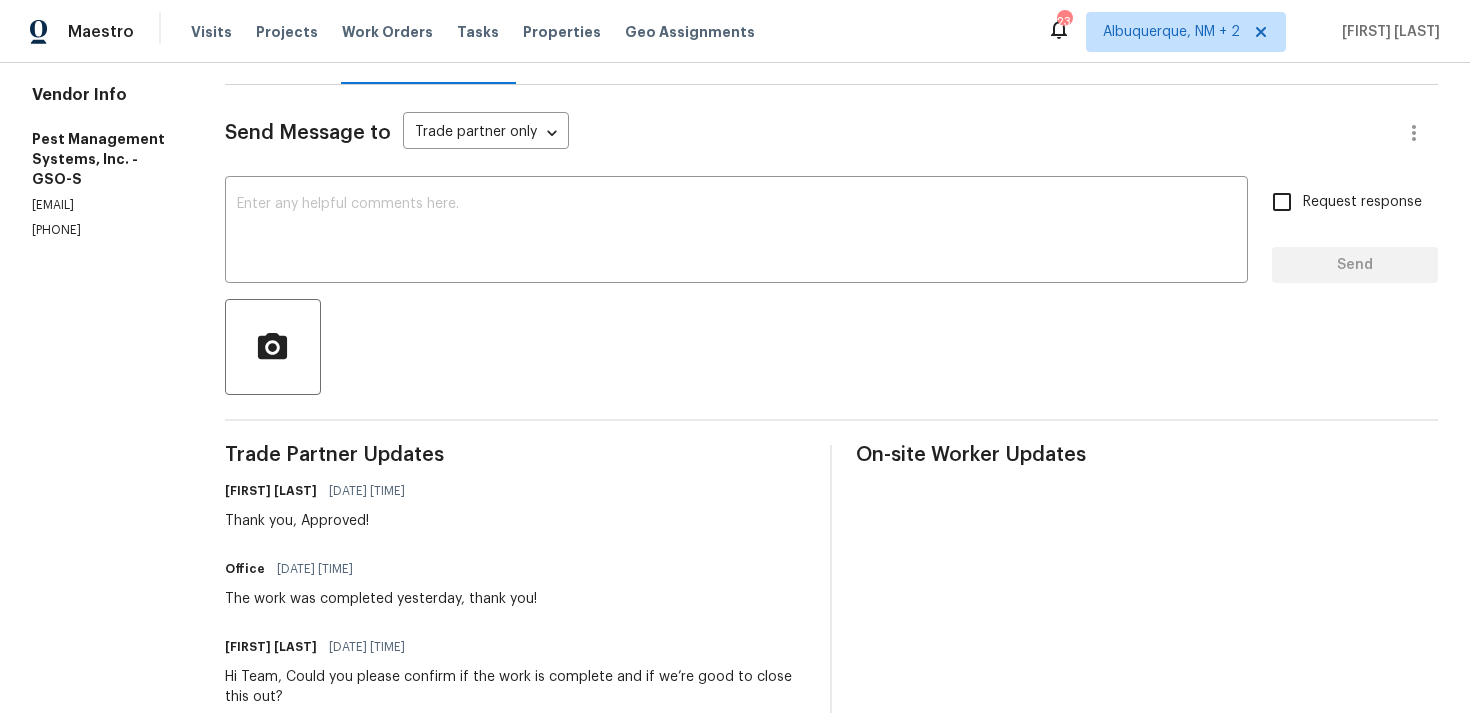 scroll, scrollTop: 0, scrollLeft: 0, axis: both 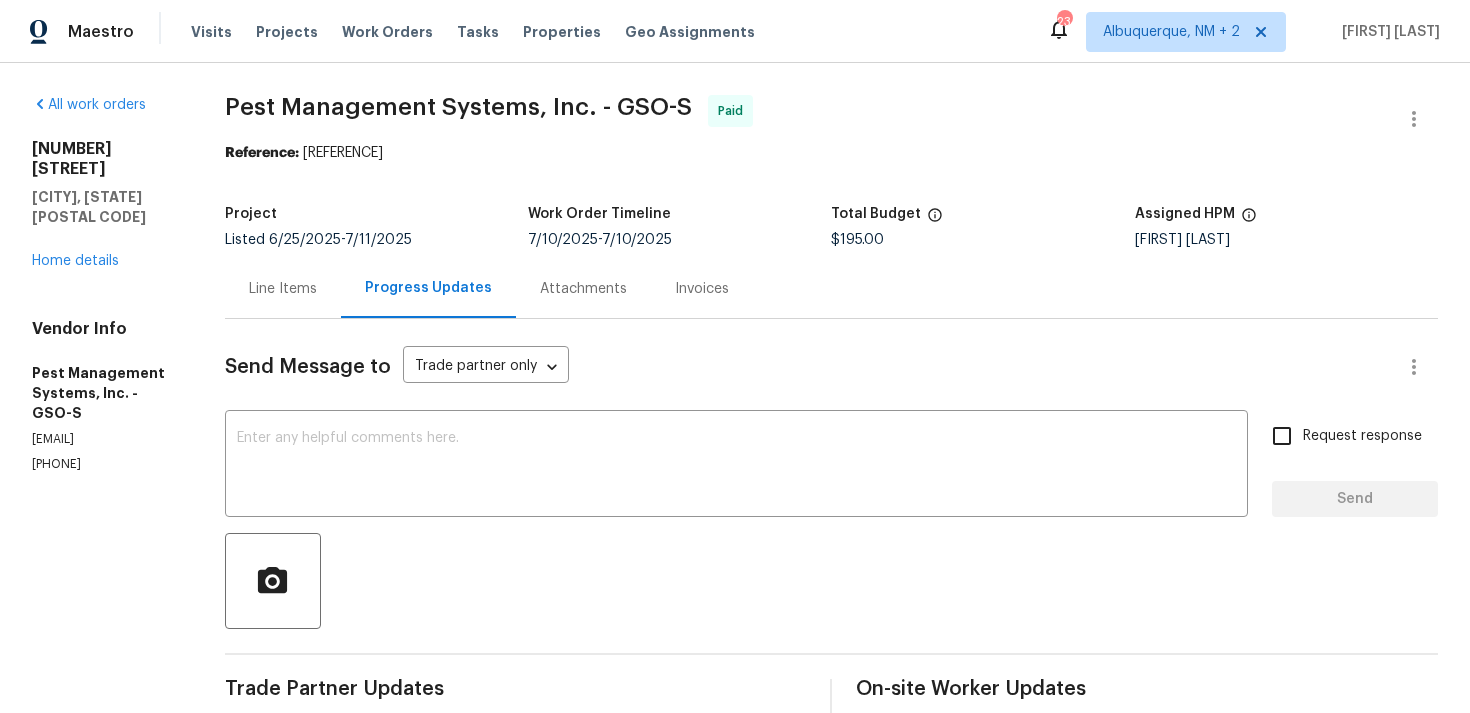 click on "Line Items" at bounding box center [283, 289] 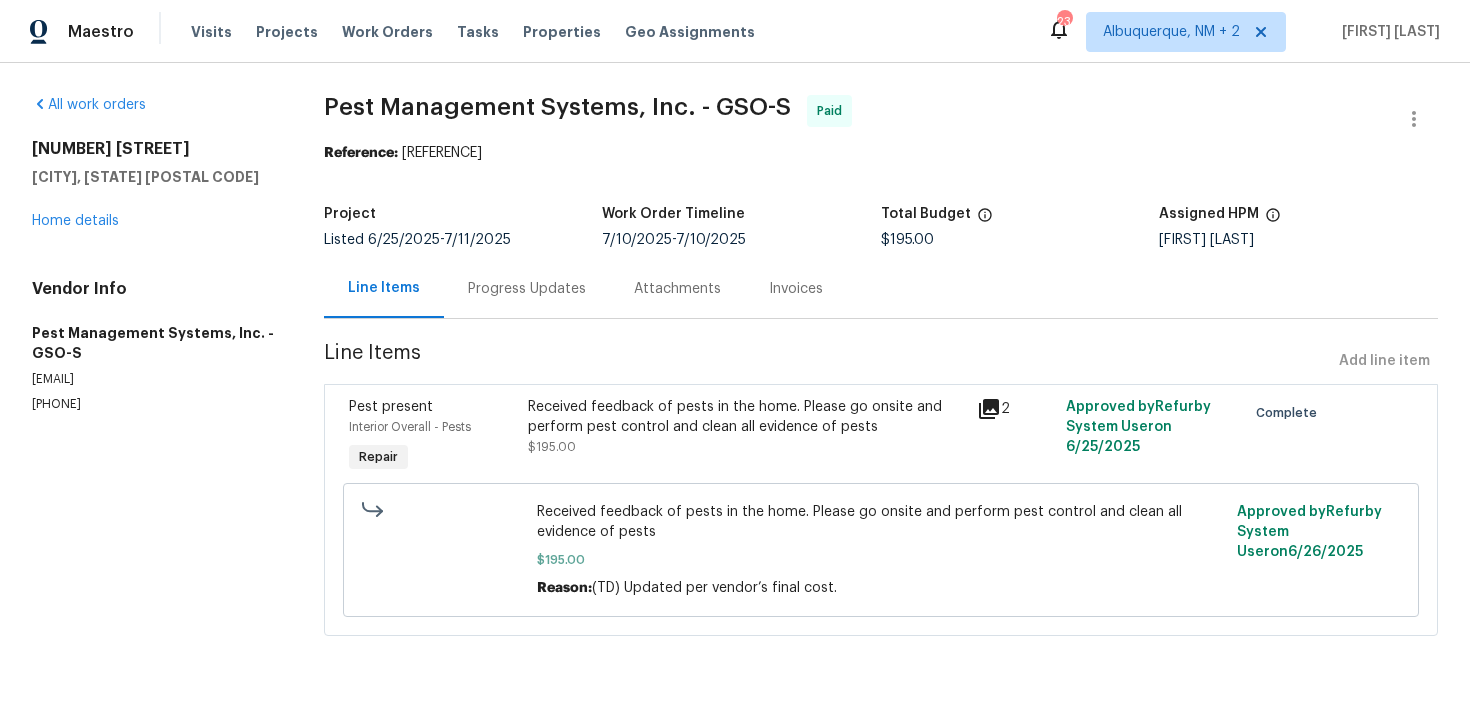 click on "Progress Updates" at bounding box center [527, 289] 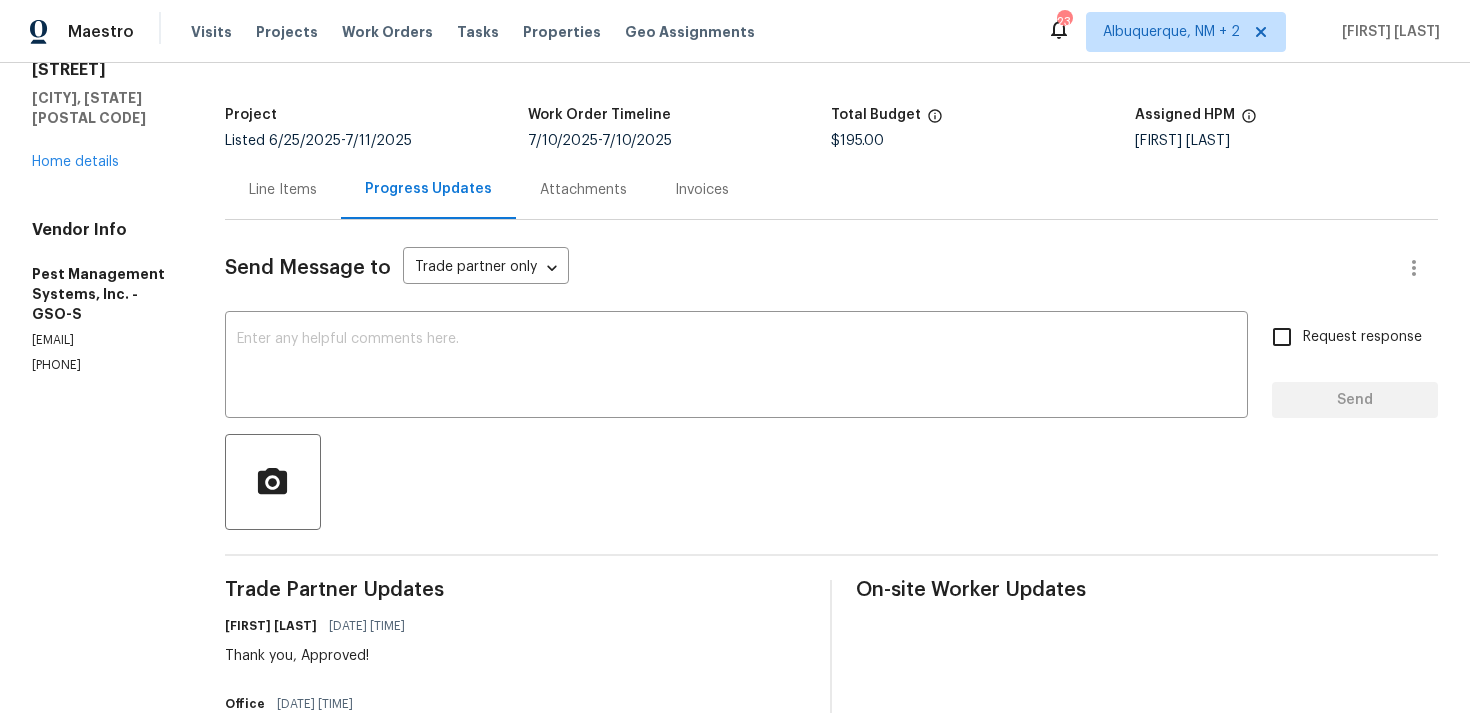 scroll, scrollTop: 0, scrollLeft: 0, axis: both 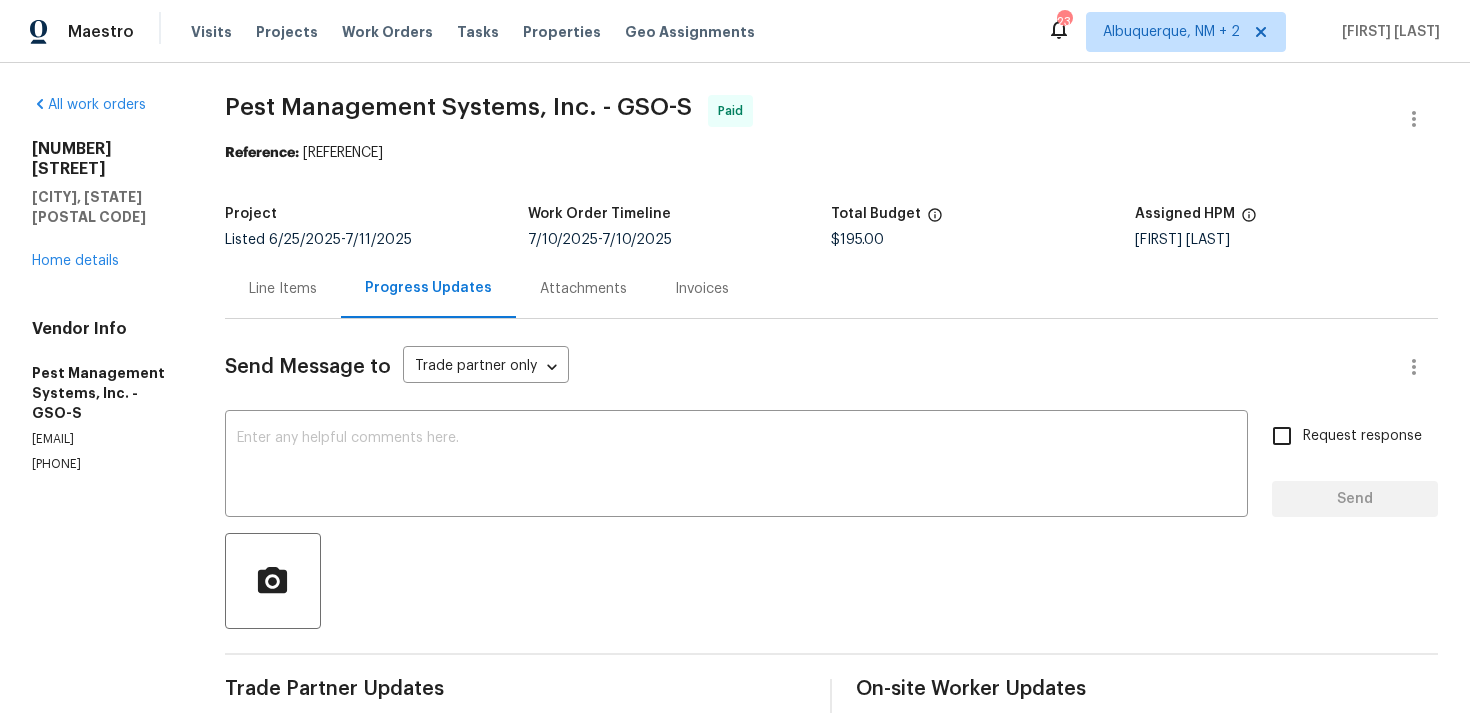 click on "Project" at bounding box center (376, 220) 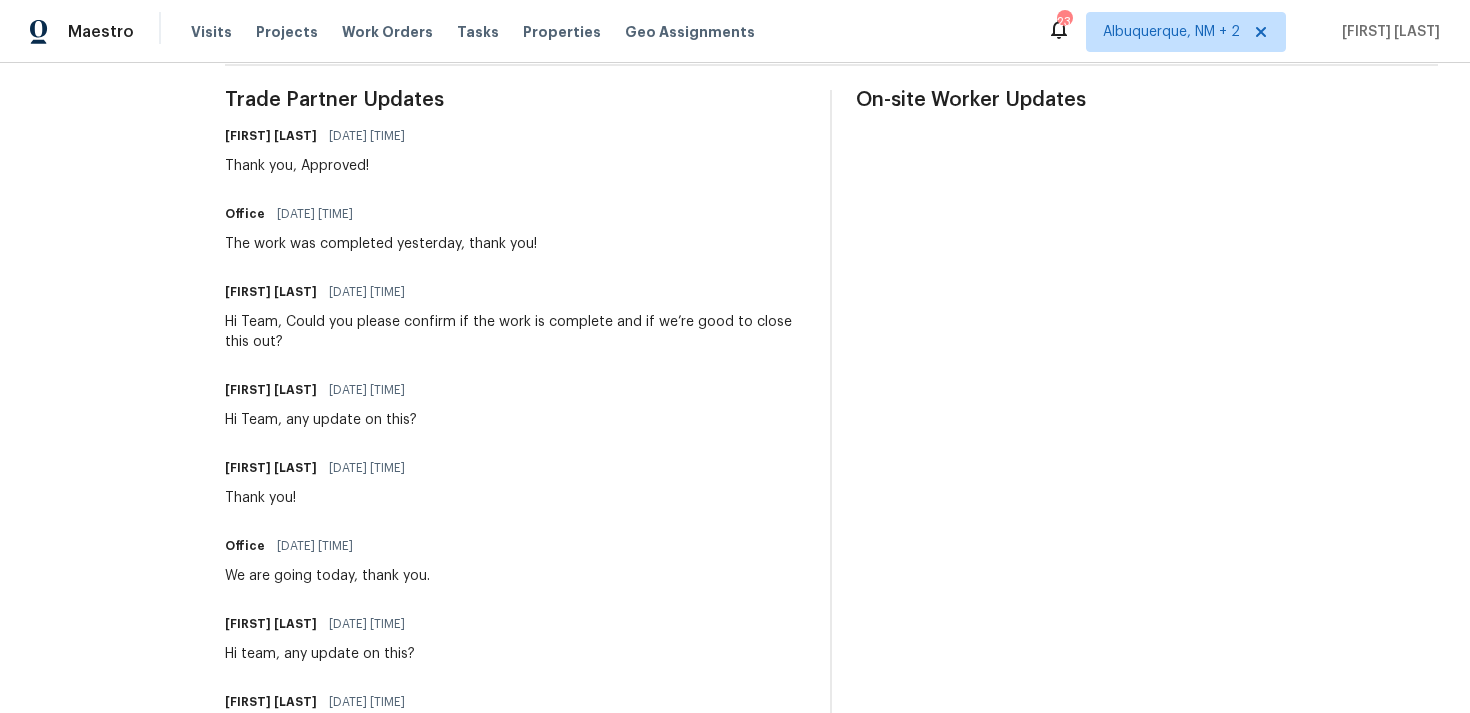 scroll, scrollTop: 0, scrollLeft: 0, axis: both 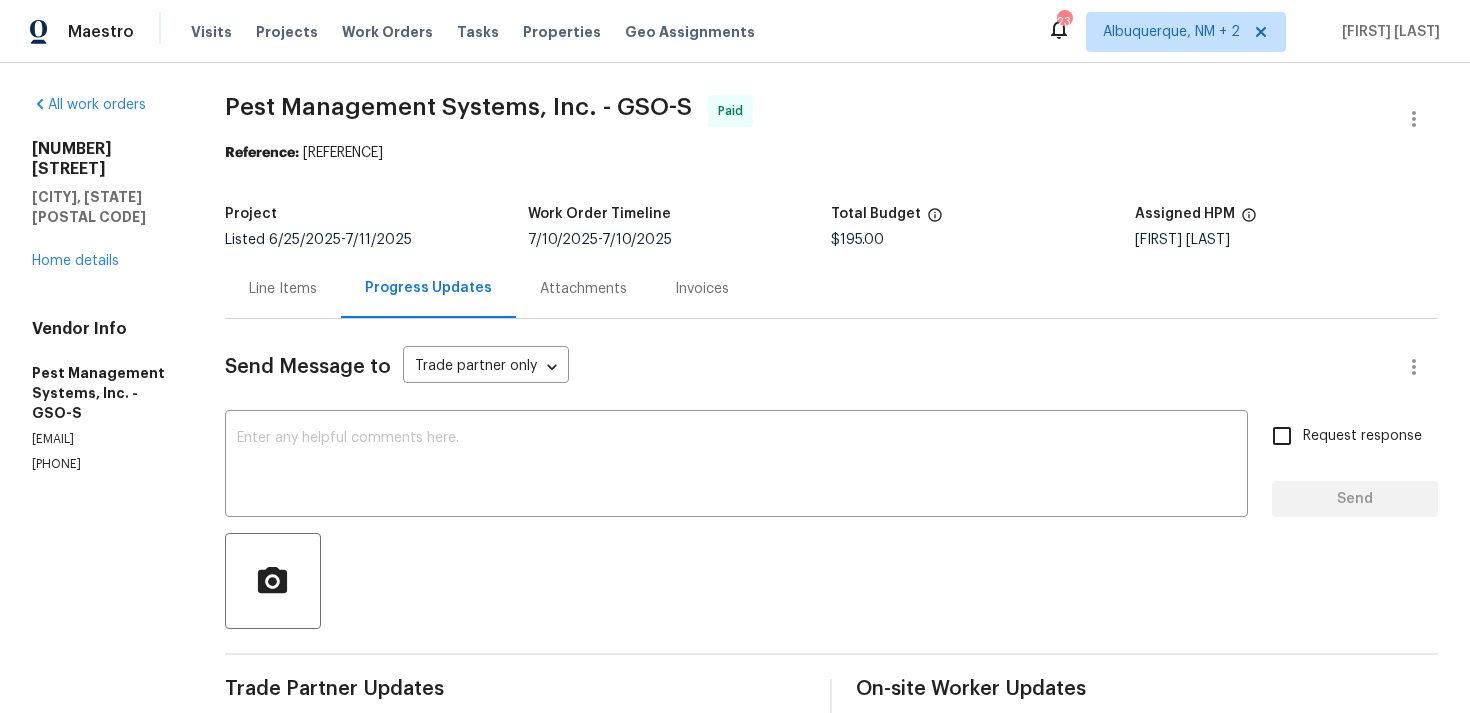 click on "Line Items" at bounding box center [283, 289] 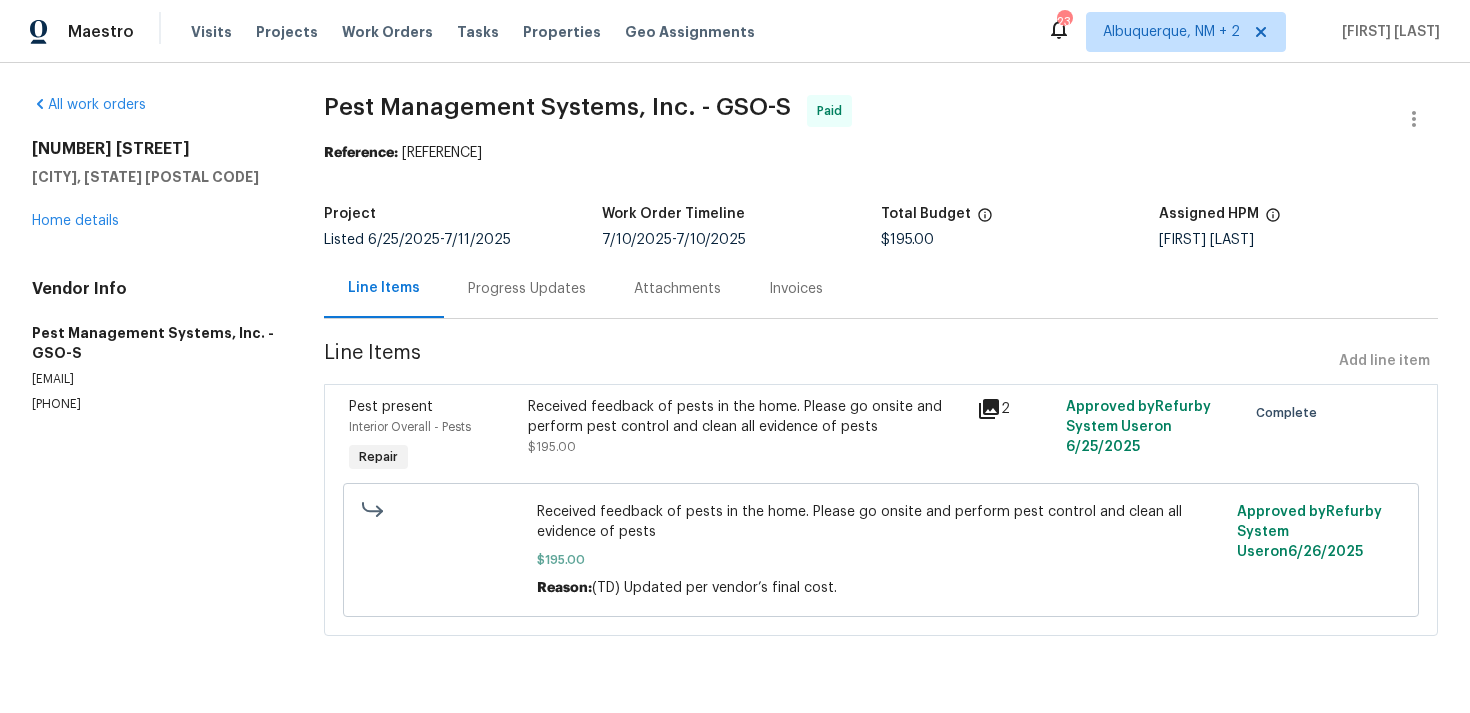 click on "Progress Updates" at bounding box center (527, 289) 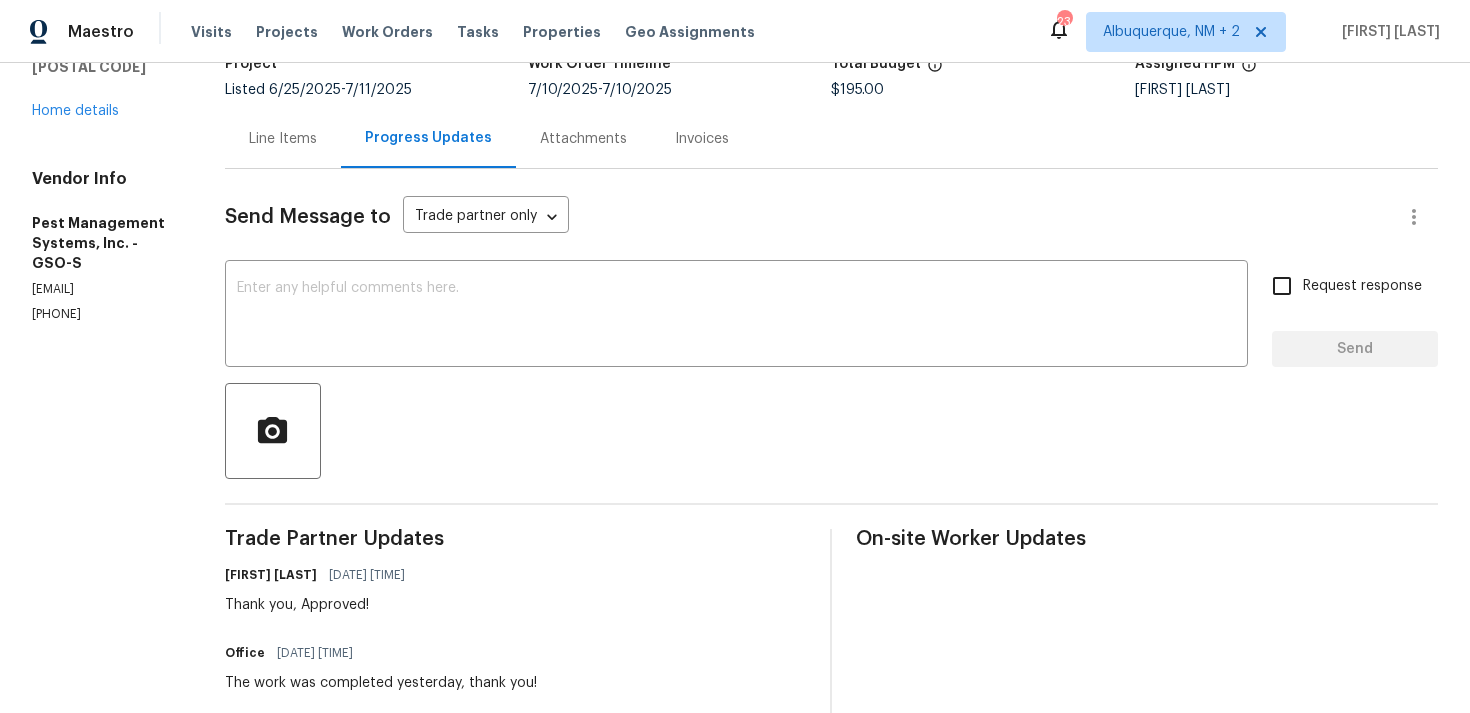 scroll, scrollTop: 0, scrollLeft: 0, axis: both 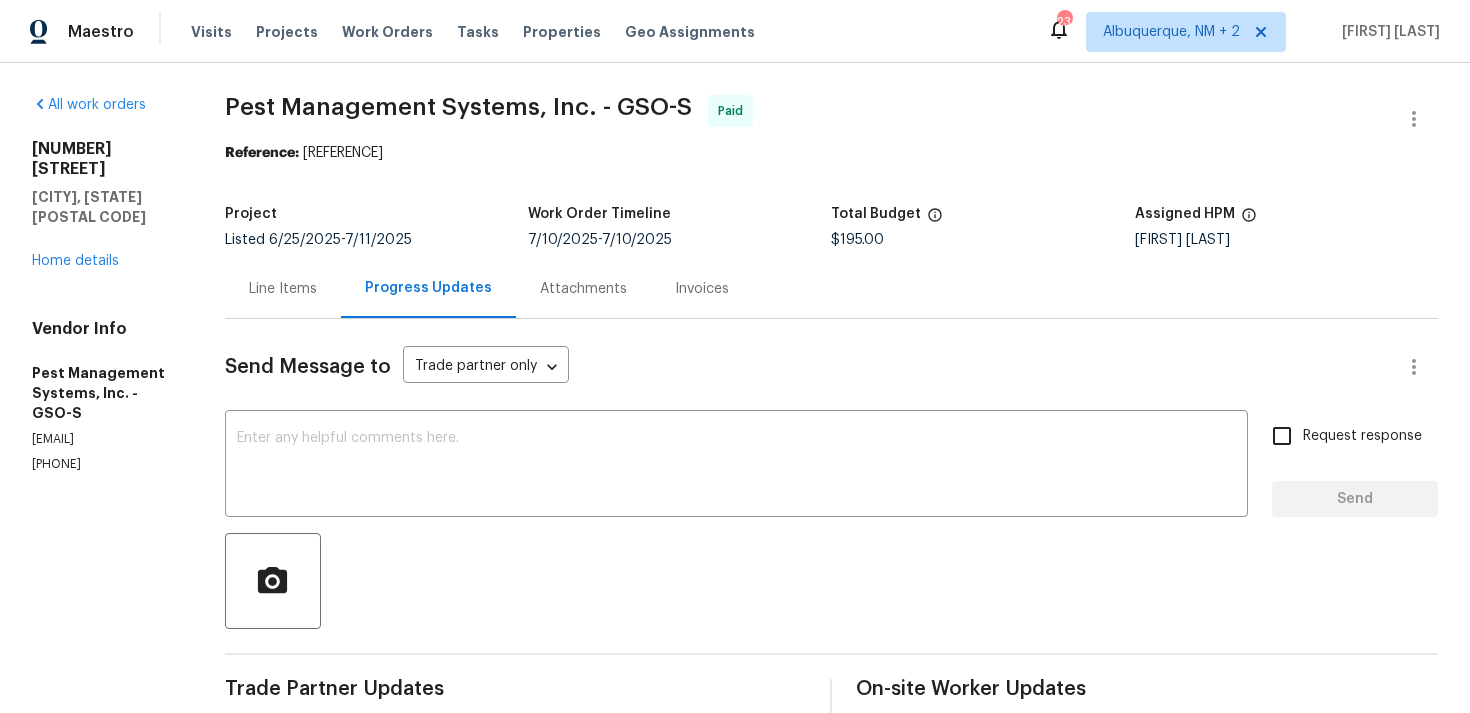 click on "Project Listed [DATE] - [DATE] Work Order Timeline [DATE] - [DATE] Total Budget $195.00 Assigned HPM [FIRST] [LAST]" at bounding box center [831, 227] 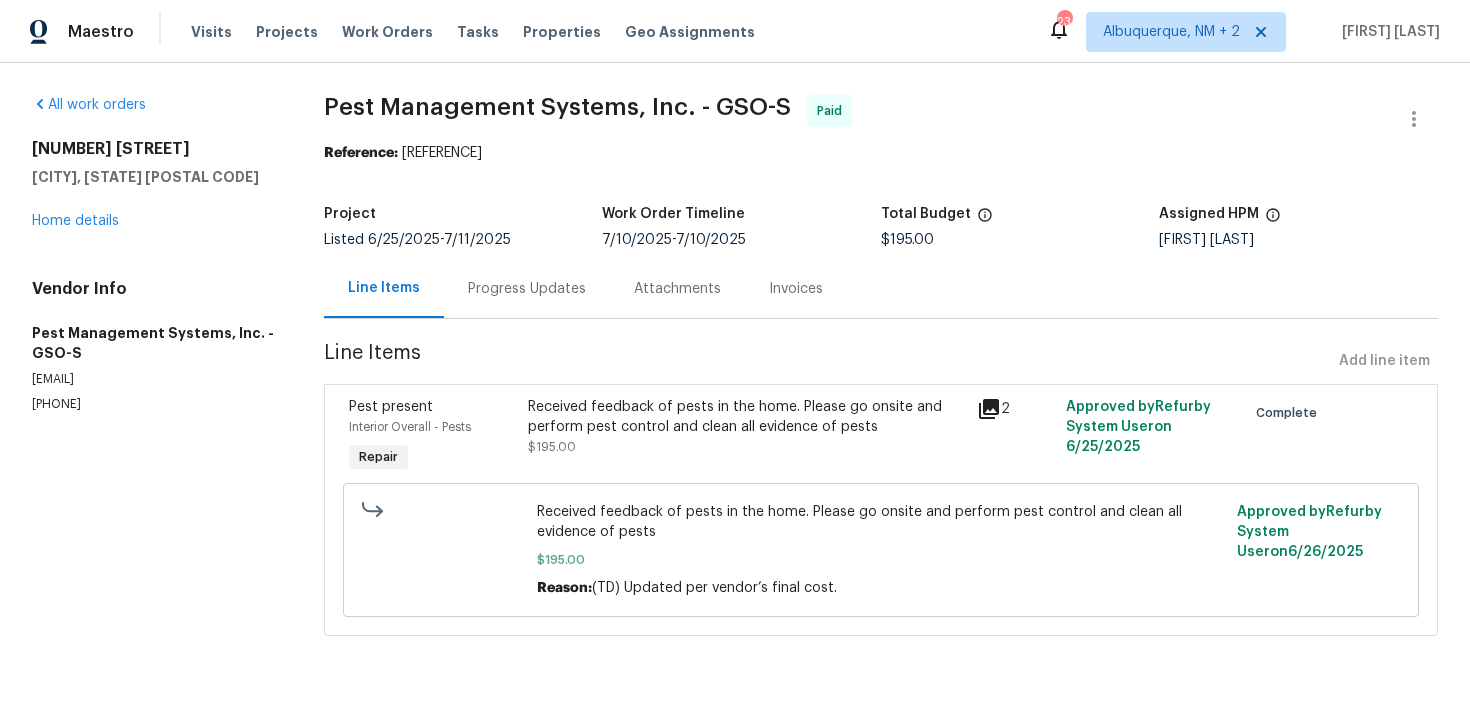 click on "Progress Updates" at bounding box center (527, 289) 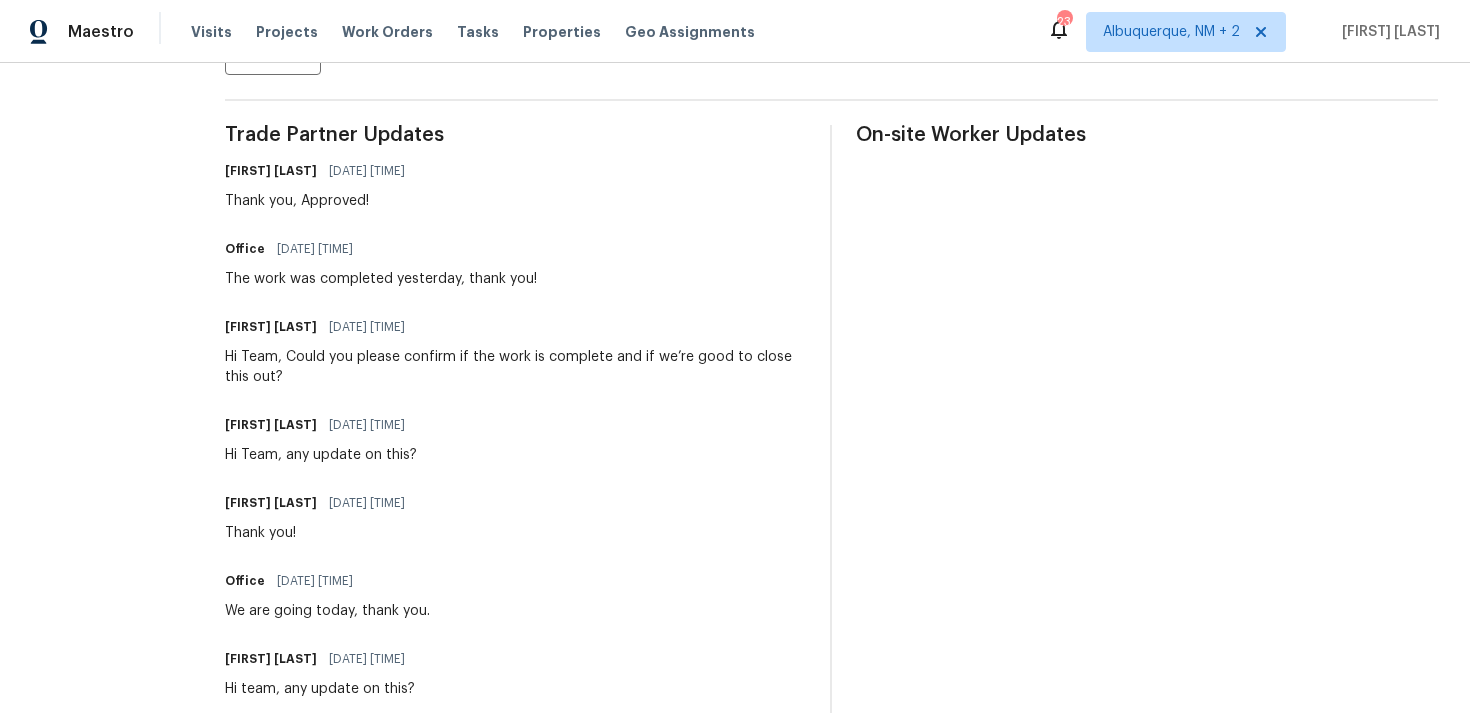 scroll, scrollTop: 555, scrollLeft: 0, axis: vertical 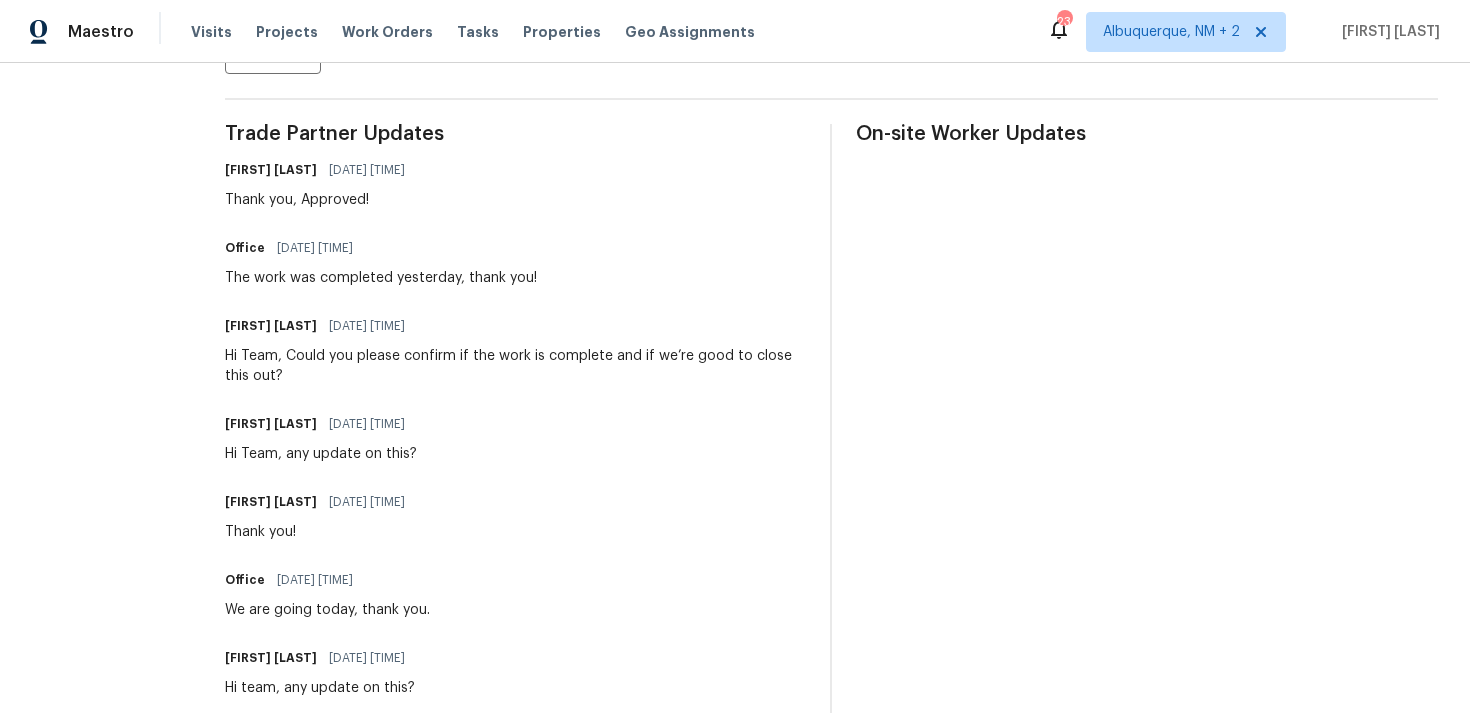 click on "Trade Partner Updates [FIRST] [LAST] [DATE] [TIME] Thank you, Approved! Office [DATE] [TIME] The work was completed yesterday, thank you! [FIRST] [LAST] [DATE] [TIME] Hi Team, Could you please confirm if the work is complete and if we’re good to close this out? [FIRST] [LAST] [DATE] [TIME] Hi Team, any update on this? [FIRST] [LAST] [DATE] [TIME] Thank you! Office [DATE] [TIME] We are going today, thank you. [FIRST] [LAST] [DATE] [TIME] Hi team, any update on this? [FIRST] [LAST] [DATE] [TIME] Hi Team, The lockbox is located on the left side of the house to the gas meter. [FIRST] [LAST] [DATE] [TIME] Got it, I’ll check with my team and look into this. Office [DATE] [TIME] It is attached as a Misc Document [FIRST] [LAST] [DATE] [TIME] Got it, could you please upload the photos? Office [DATE] [TIME] [FIRST] [LAST] [DATE] [TIME] let me check with my team and get back to you. Office [DATE] [TIME] [FIRST] [LAST] [DATE] [TIME] Office" at bounding box center [516, 1040] 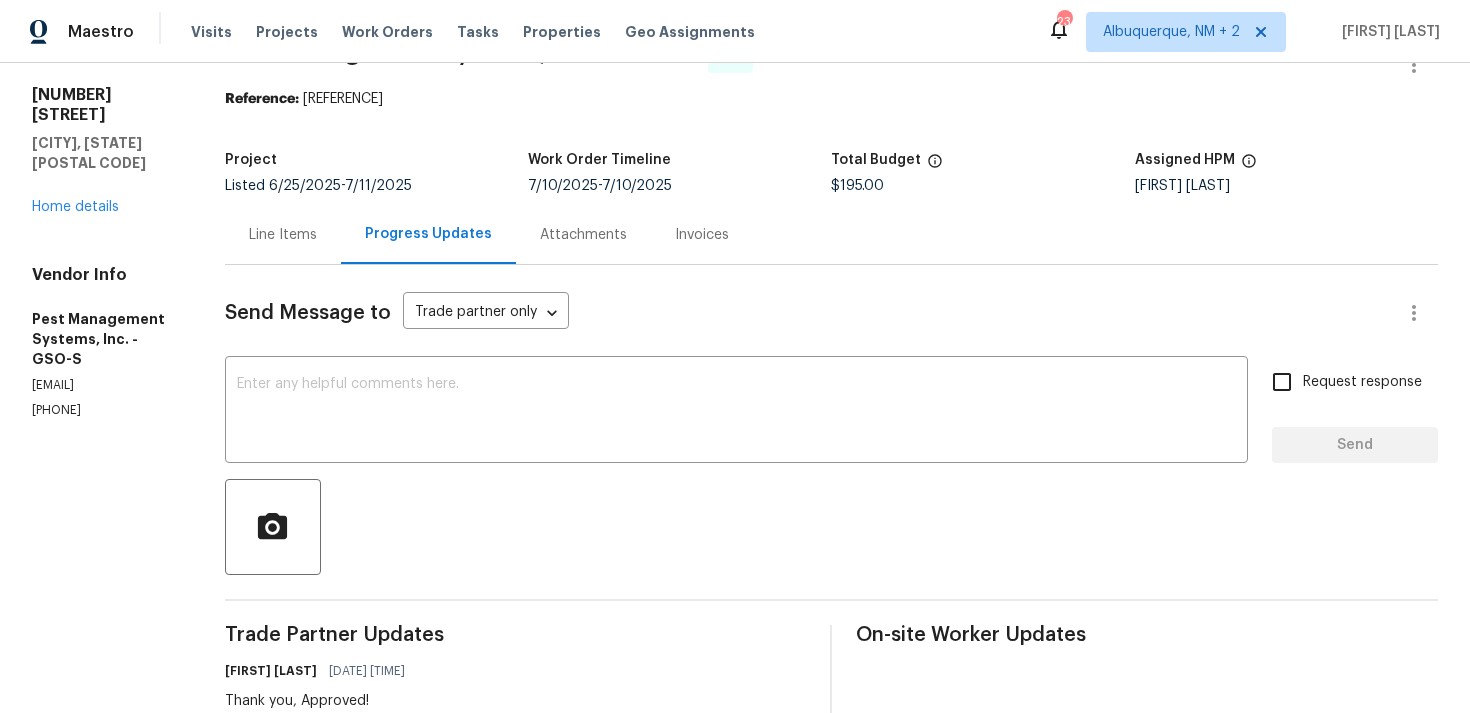scroll, scrollTop: 0, scrollLeft: 0, axis: both 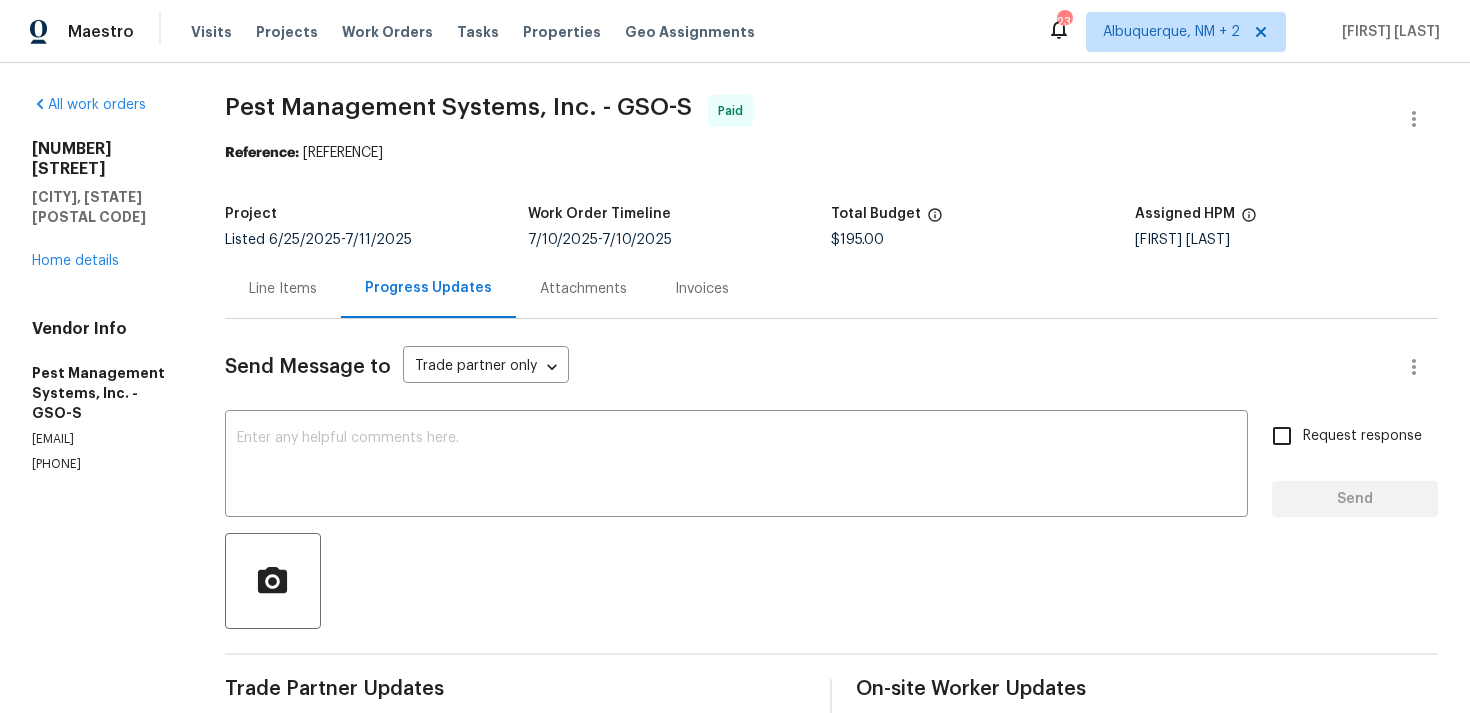 click on "Line Items" at bounding box center [283, 289] 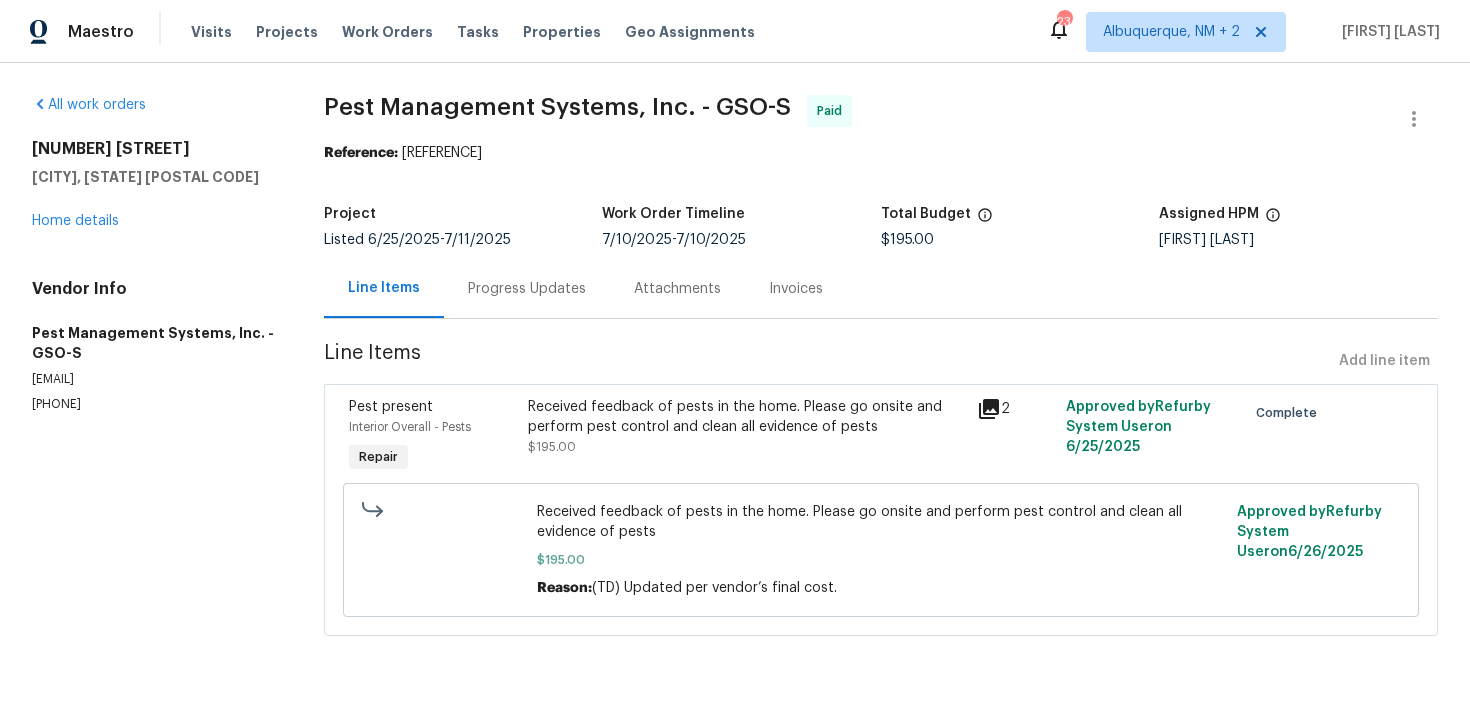 click on "Progress Updates" at bounding box center (527, 289) 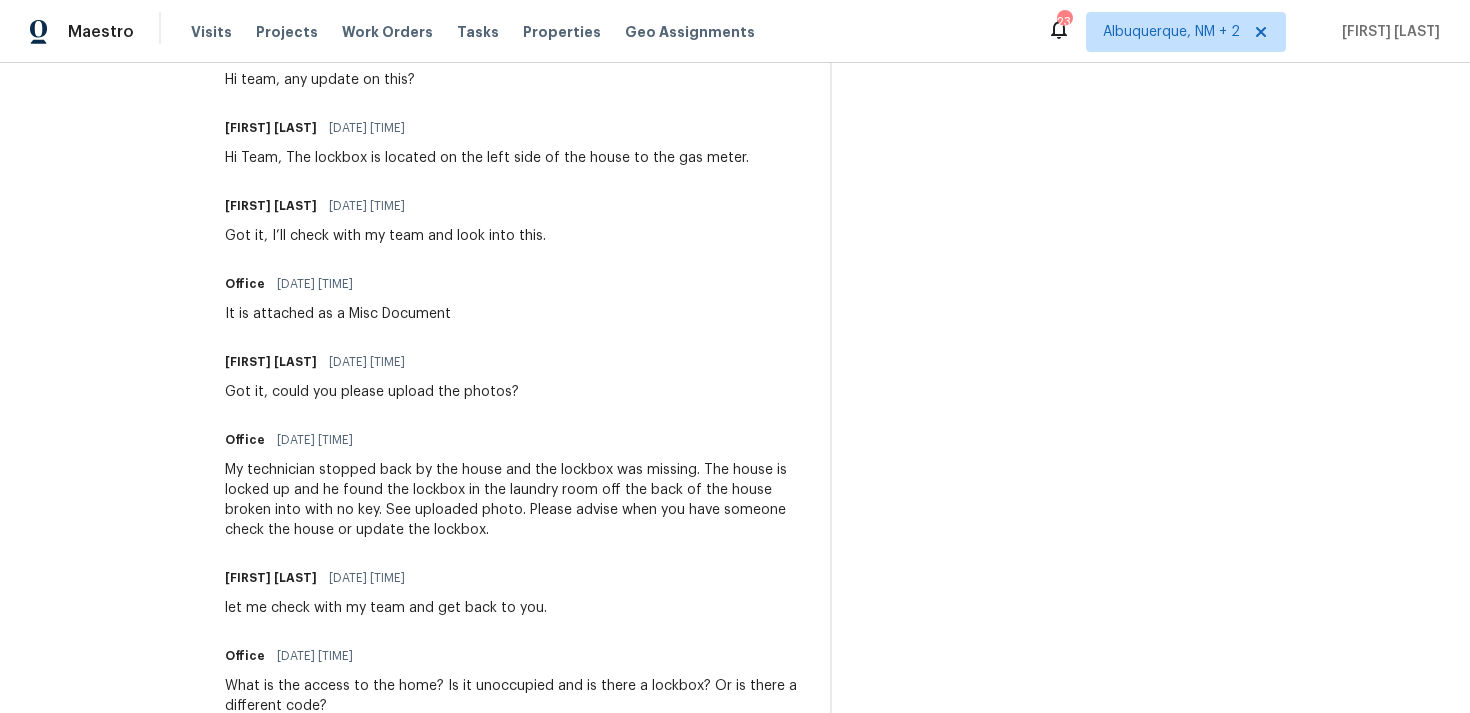 scroll, scrollTop: 0, scrollLeft: 0, axis: both 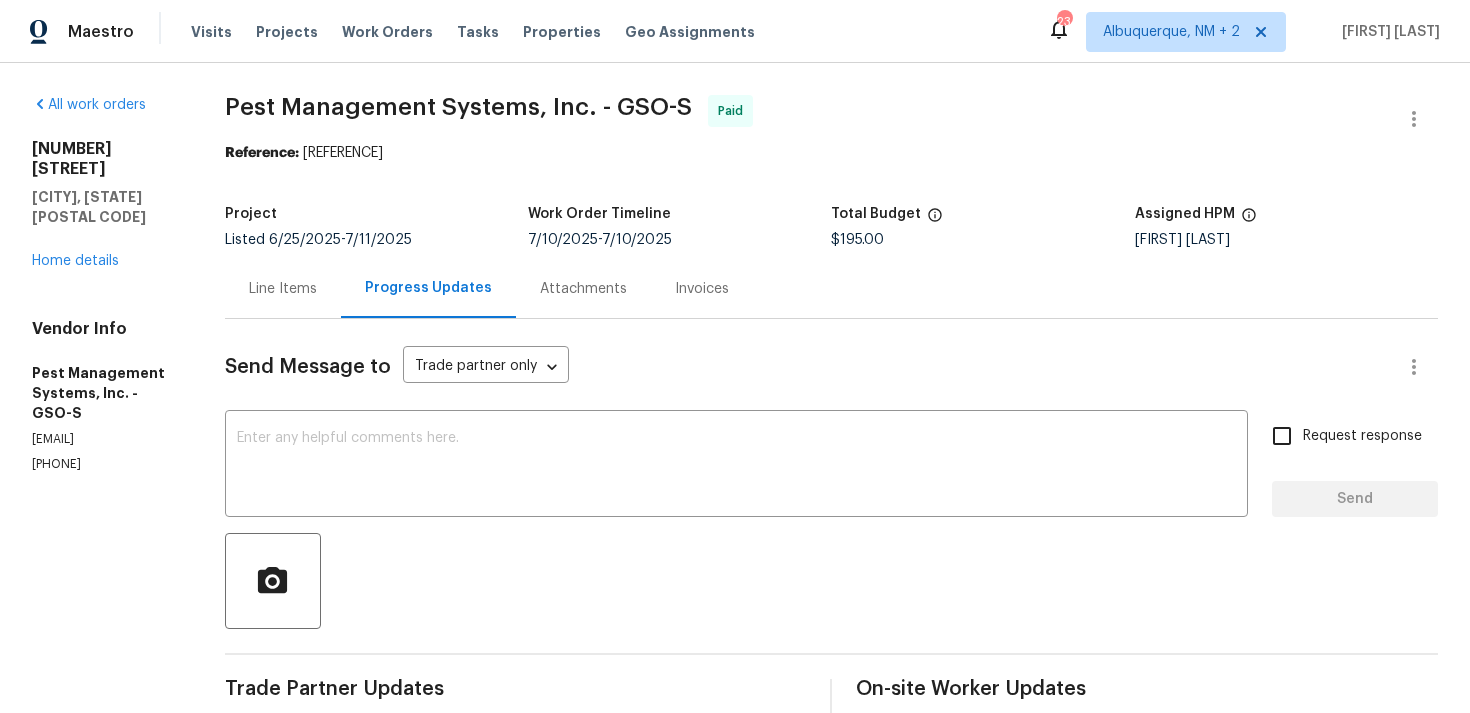 click on "Send Message to Trade partner only Trade partner only ​" at bounding box center (807, 367) 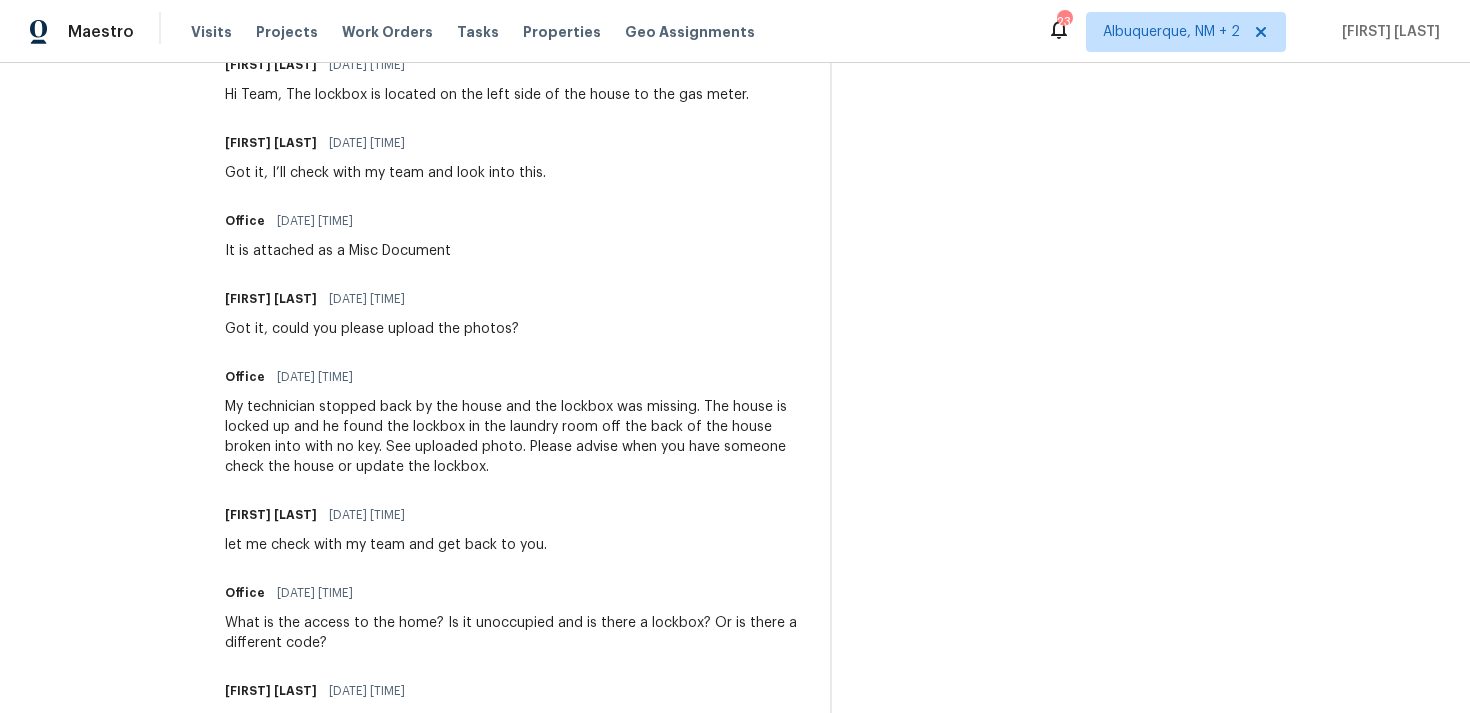 scroll, scrollTop: 1810, scrollLeft: 0, axis: vertical 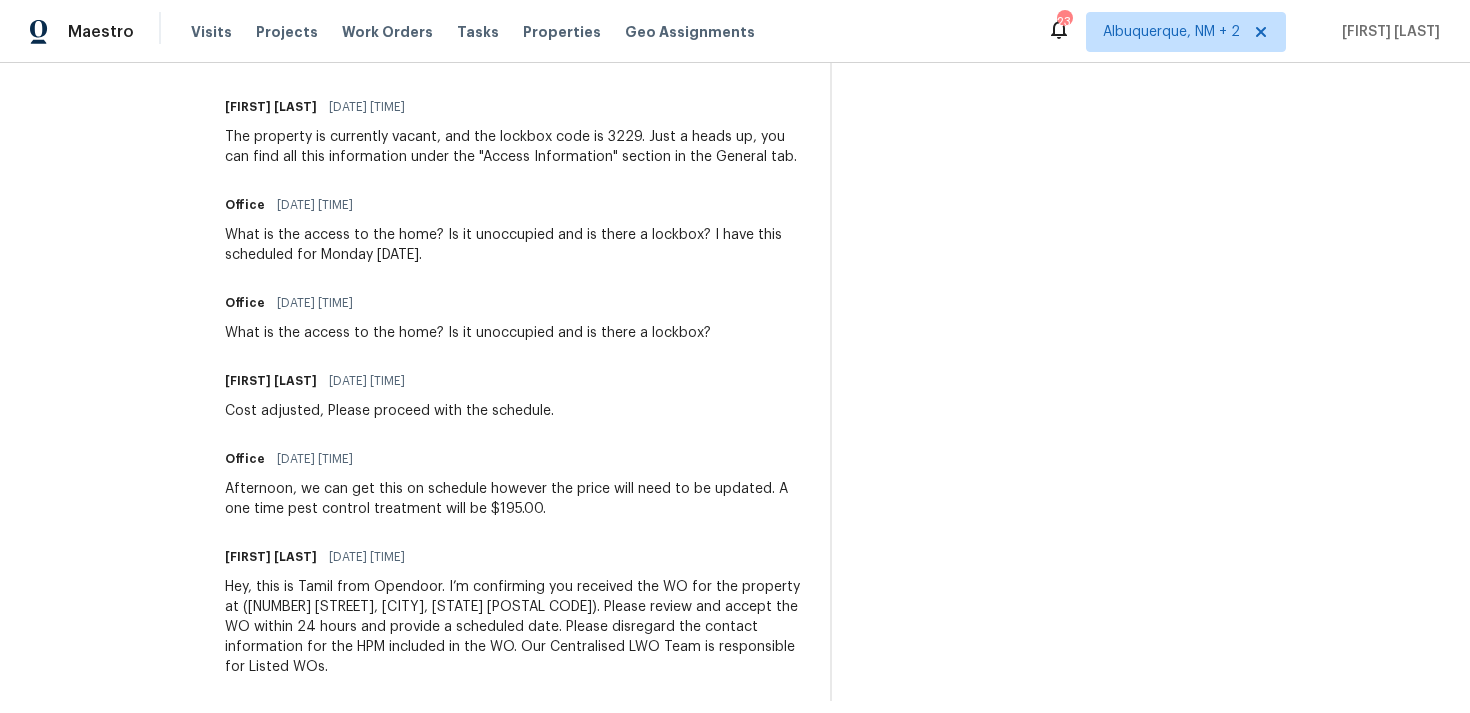 click on "Trade Partner Updates [FIRST] [LAST] [DATE] [TIME] Thank you, Approved! Office [DATE] [TIME] The work was completed yesterday, thank you! [FIRST] [LAST] [DATE] [TIME] Hi Team, Could you please confirm if the work is complete and if we’re good to close this out? [FIRST] [LAST] [DATE] [TIME] Hi Team, any update on this? [FIRST] [LAST] [DATE] [TIME] Thank you! Office [DATE] [TIME] We are going today, thank you. [FIRST] [LAST] [DATE] [TIME] Hi team, any update on this? [FIRST] [LAST] [DATE] [TIME] Hi Team, The lockbox is located on the left side of the house to the gas meter. [FIRST] [LAST] [DATE] [TIME] Got it, I’ll check with my team and look into this. Office [DATE] [TIME] It is attached as a Misc Document [FIRST] [LAST] [DATE] [TIME] Got it, could you please upload the photos? Office [DATE] [TIME] [FIRST] [LAST] [DATE] [TIME] let me check with my team and get back to you. Office [DATE] [TIME] [FIRST] [LAST] [DATE] [TIME] Office" at bounding box center [516, -215] 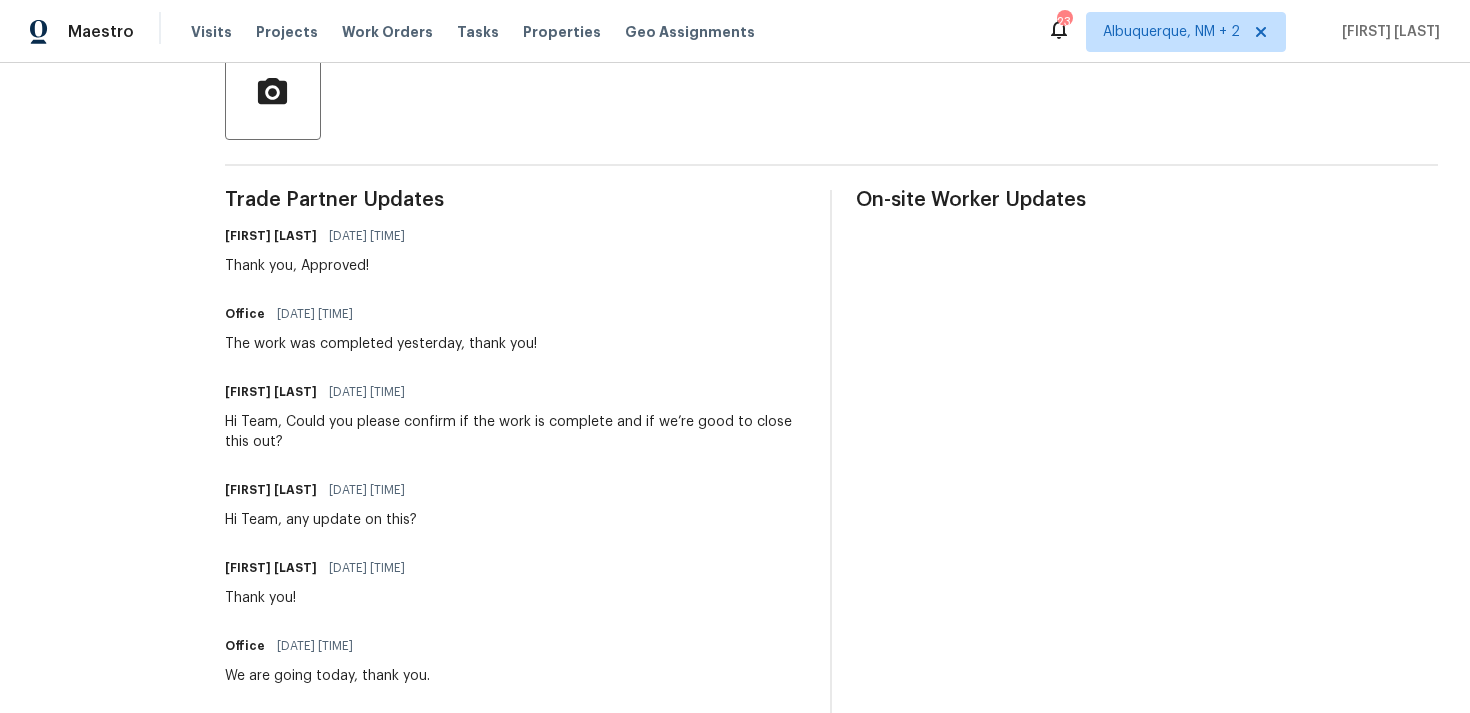 scroll, scrollTop: 299, scrollLeft: 0, axis: vertical 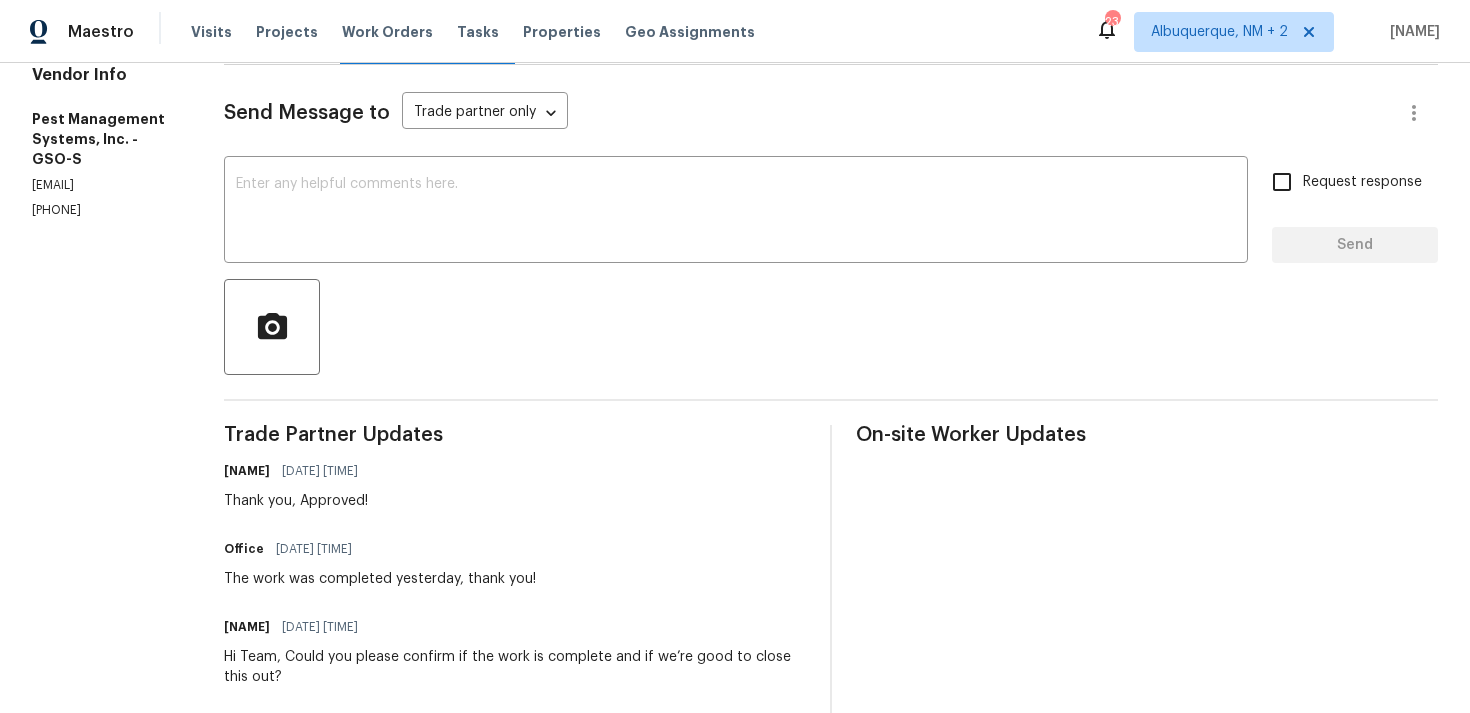 click on "Send Message to Trade partner only Trade partner only ​ x ​ Request response Send Trade Partner Updates [FIRST] [LAST] [DATE] [TIME] Thank you, Approved! Office [DATE] [TIME] The work was completed yesterday, thank you! [FIRST] [LAST] [DATE] [TIME] Hi Team, Could you please confirm if the work is complete and if we’re good to close this out? [FIRST] [LAST] [DATE] [TIME] Hi Team, any update on this? [FIRST] [LAST] [DATE] [TIME] Thank you! Office [DATE] [TIME] We are going today, thank you. [FIRST] [LAST] [DATE] [TIME] Hi team, any update on this? [FIRST] [LAST] [DATE] [TIME] Hi Team, The lockbox is located on the left side of the house to the gas meter. [FIRST] [LAST] [DATE] [TIME] Got it, I’ll check with my team and look into this. Office [DATE] [TIME] It is attached as a Misc Document [FIRST] [LAST] [DATE] [TIME] Got it, could you please upload the photos? Office [DATE] [TIME] [FIRST] [LAST] [DATE] [TIME] Office" at bounding box center (831, 1161) 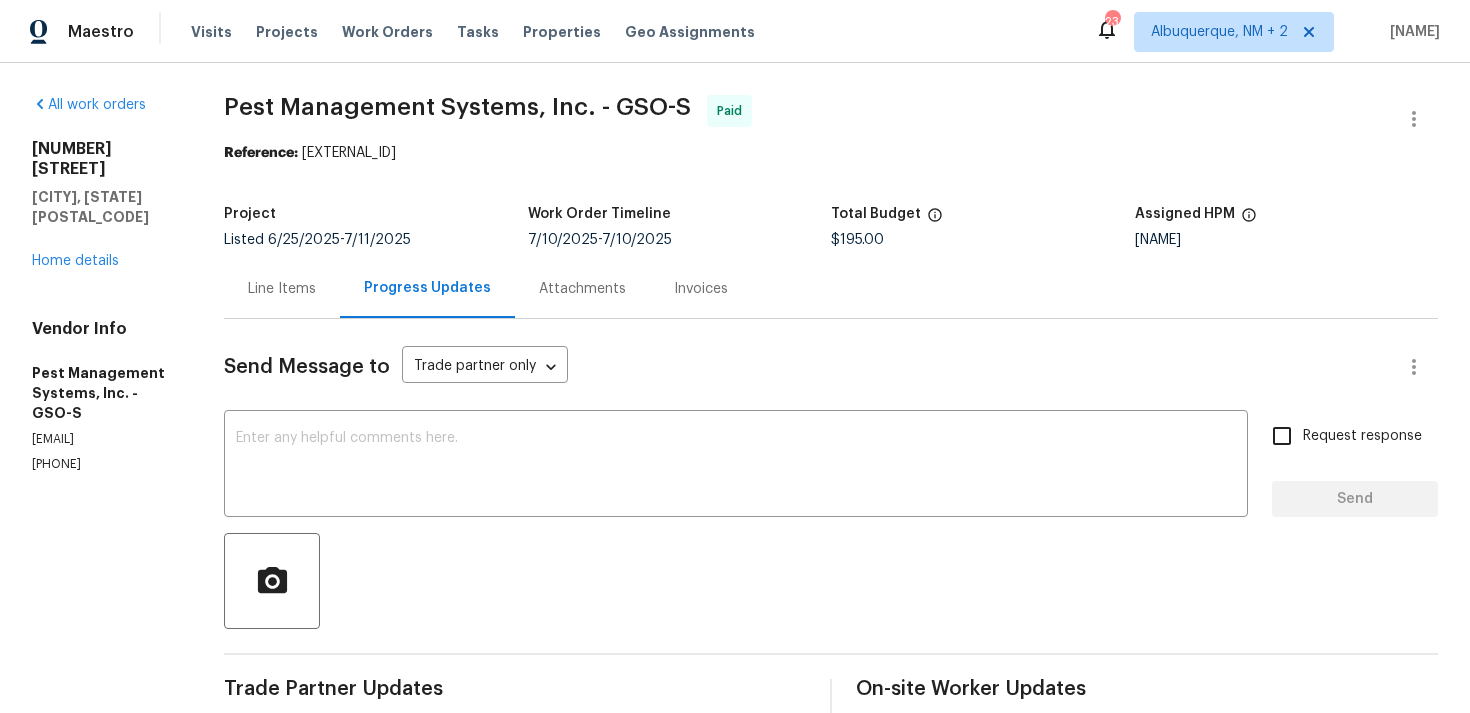 click on "Send Message to Trade partner only Trade partner only ​" at bounding box center (807, 367) 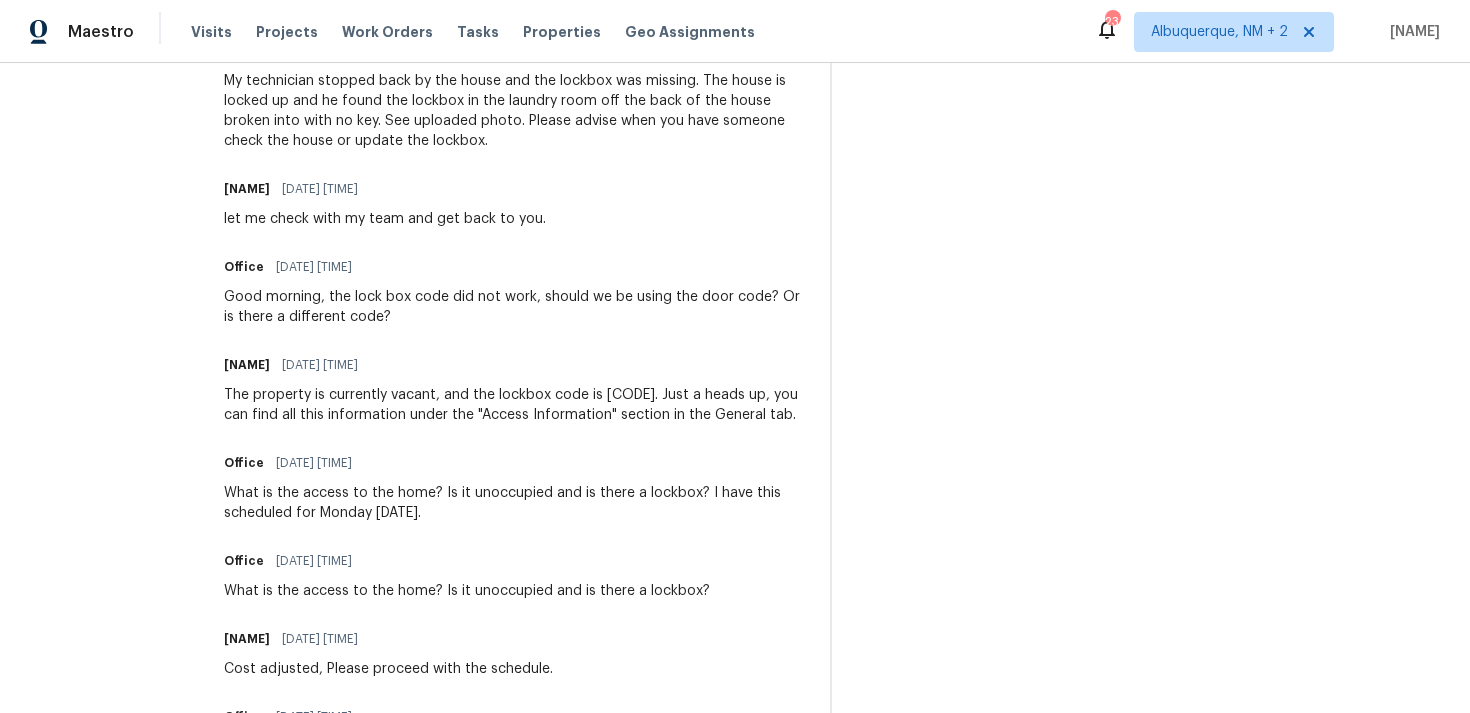 scroll, scrollTop: 1491, scrollLeft: 0, axis: vertical 